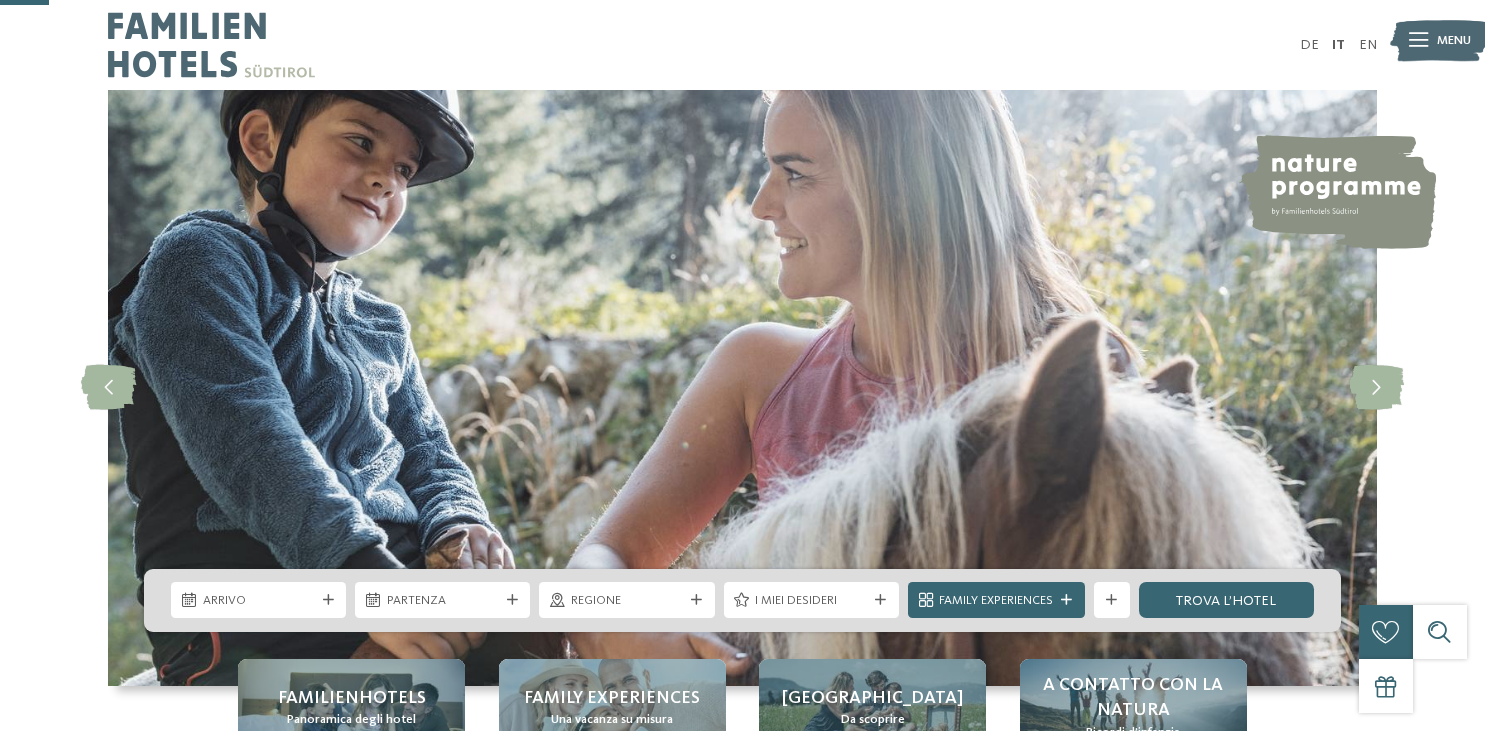 scroll, scrollTop: 254, scrollLeft: 0, axis: vertical 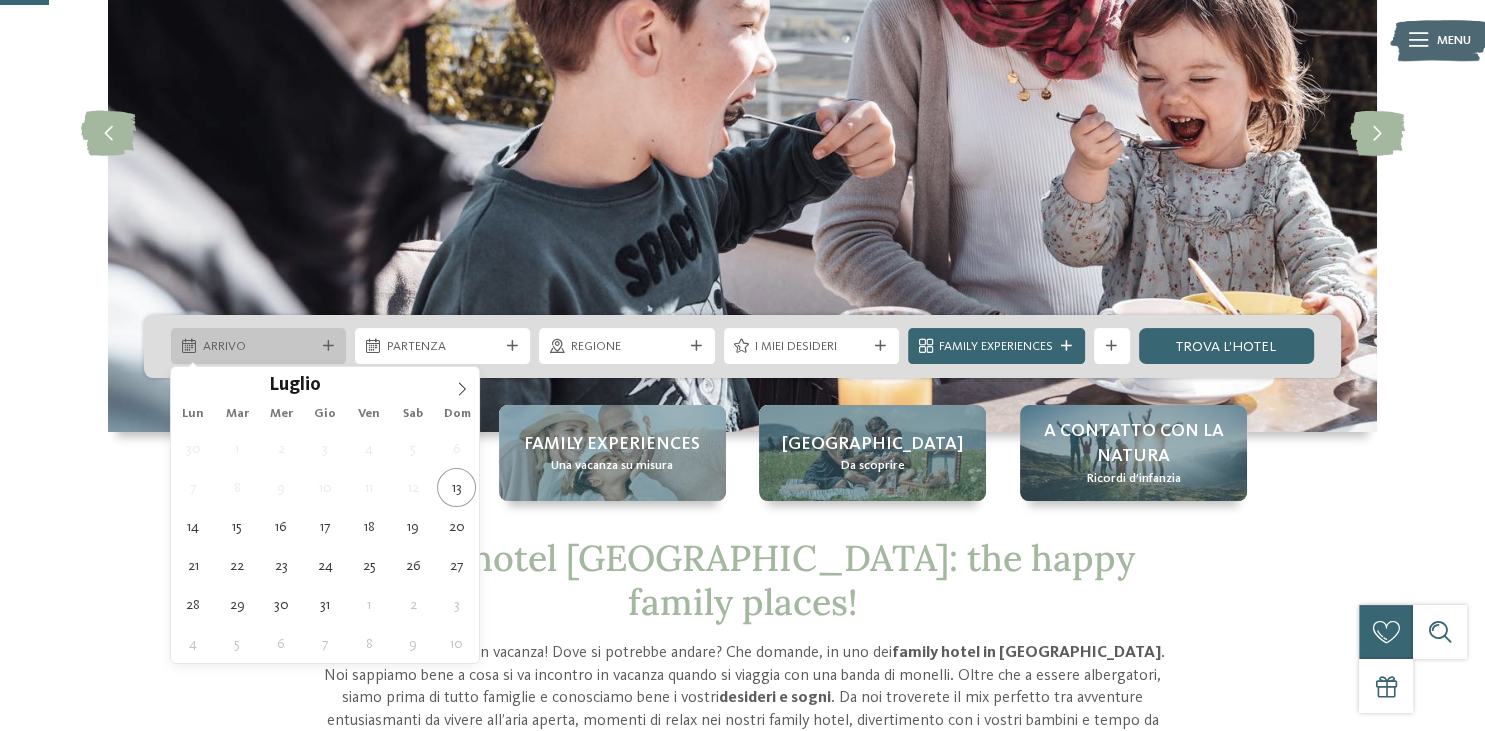 click on "Arrivo" at bounding box center [258, 346] 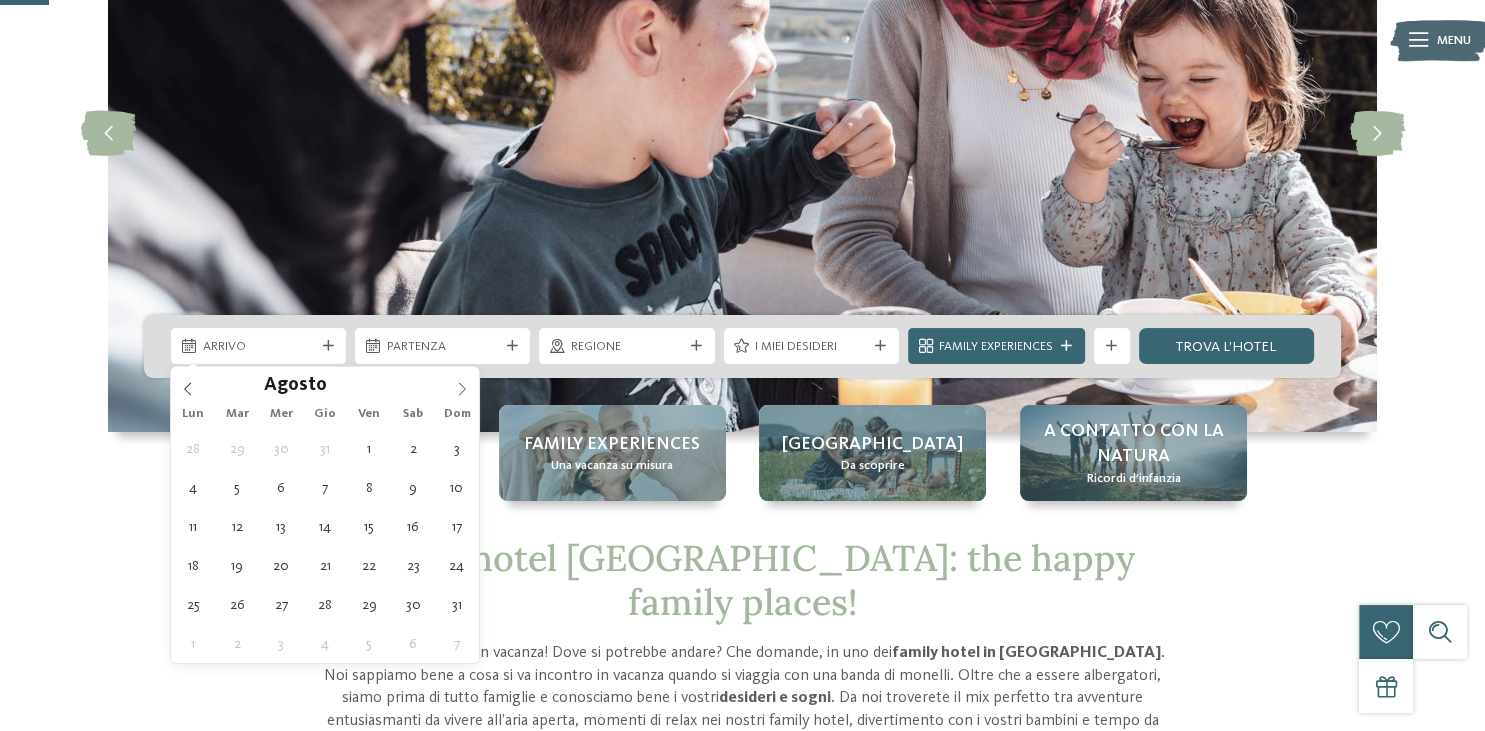 click at bounding box center (462, 384) 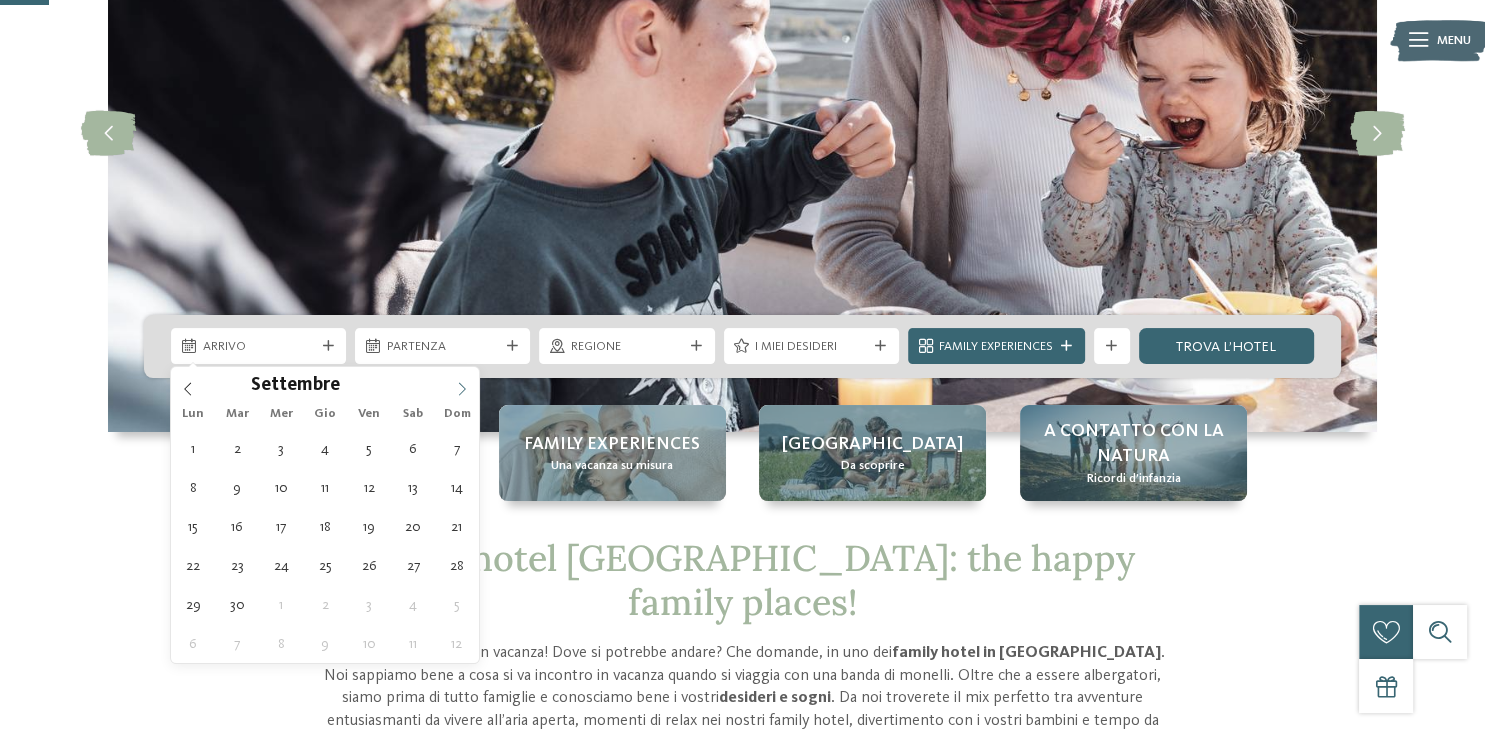 click at bounding box center [462, 384] 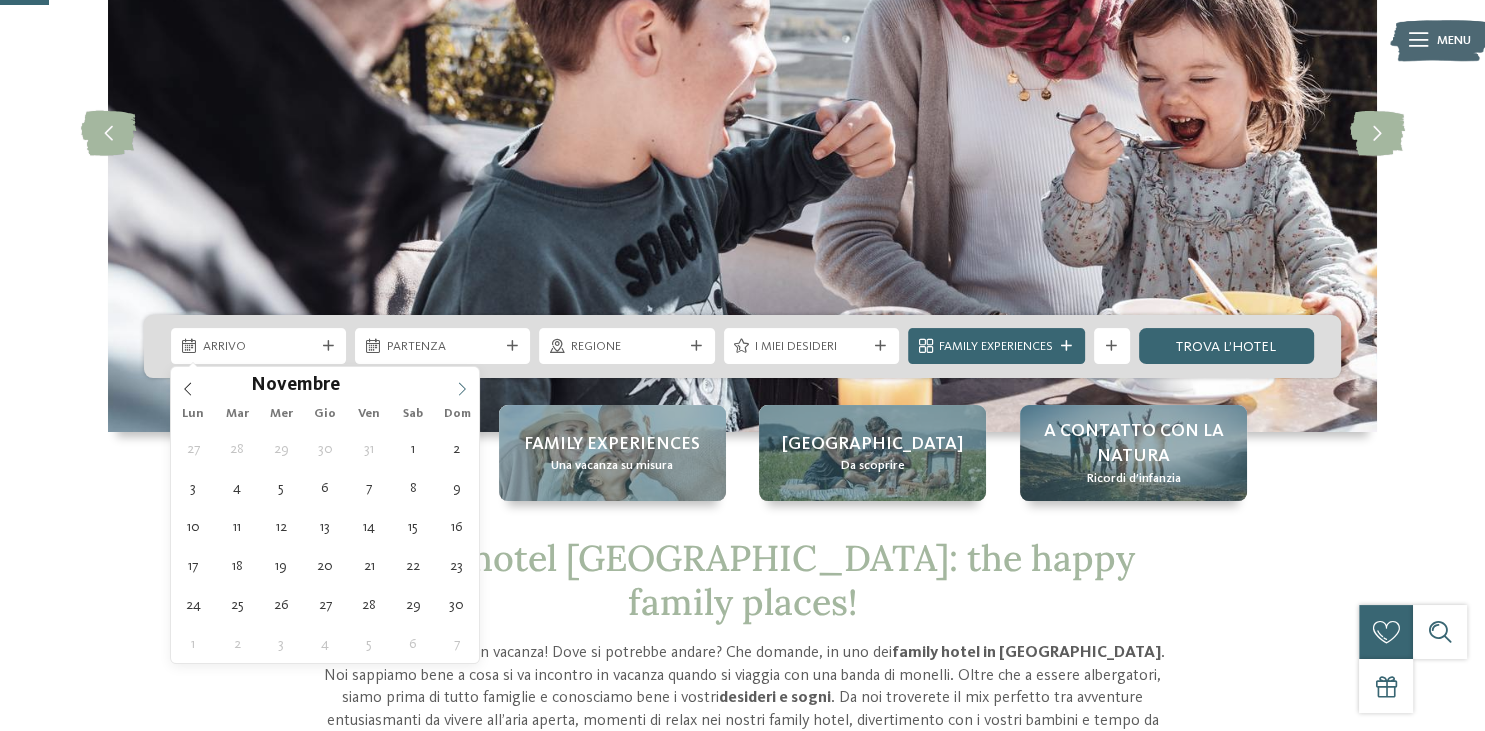 click at bounding box center [462, 384] 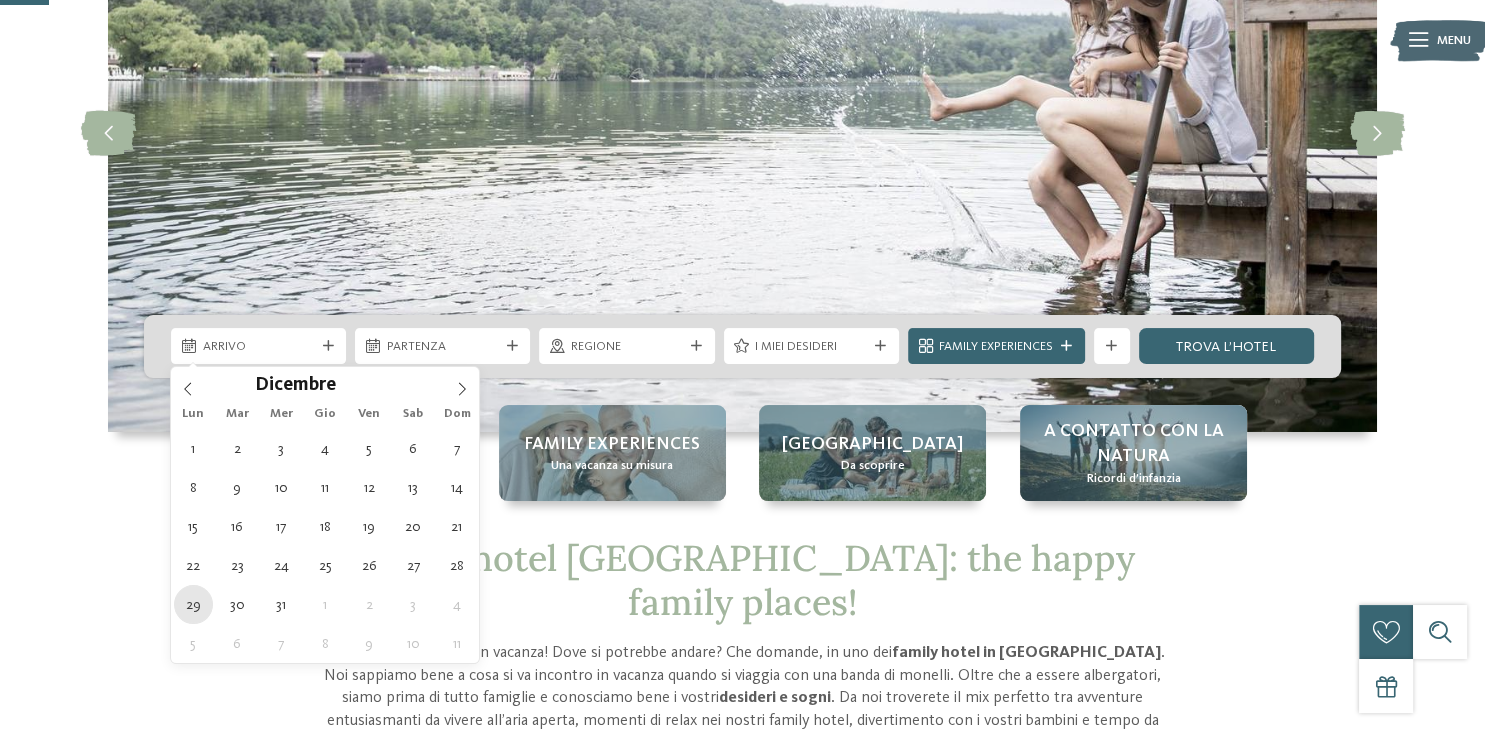 type on "29.12.2025" 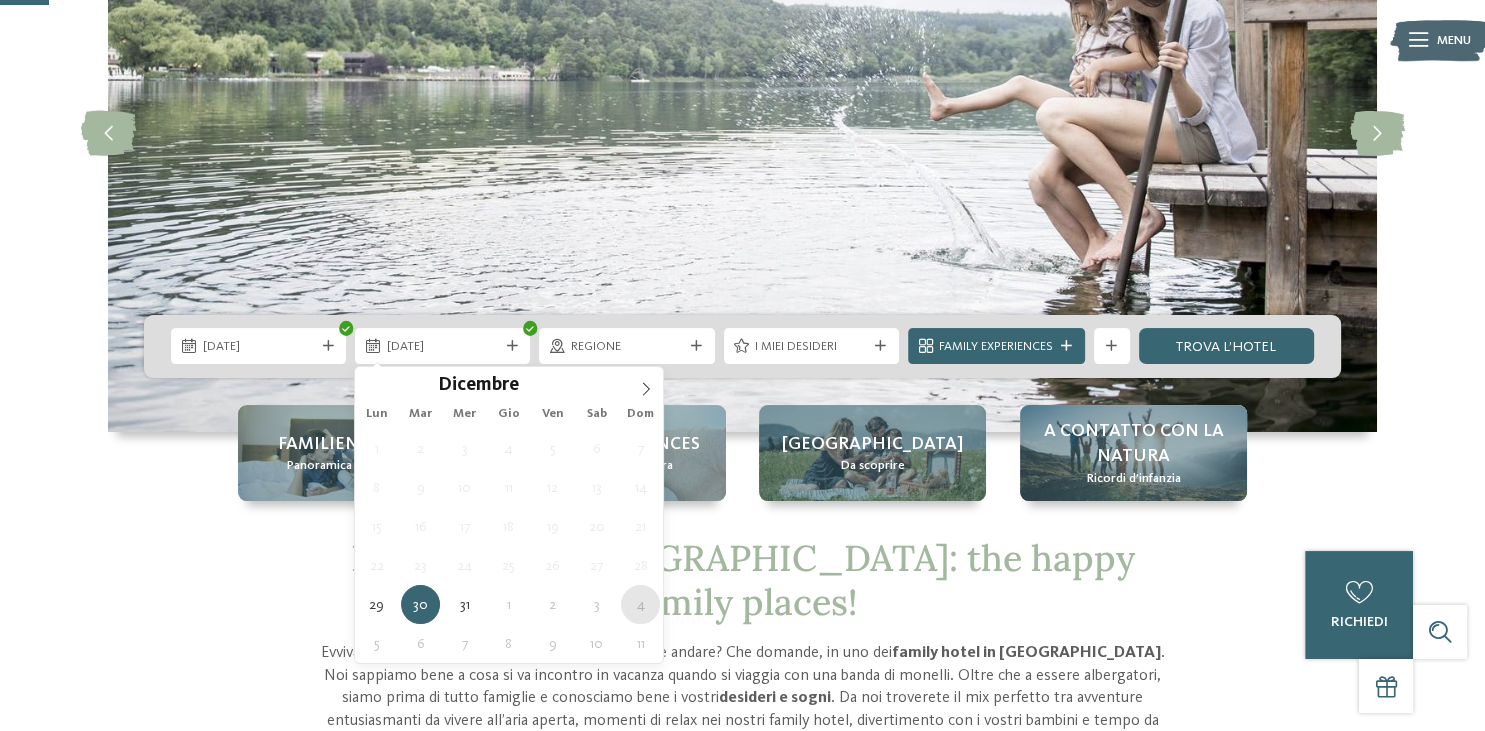 type on "04.01.2026" 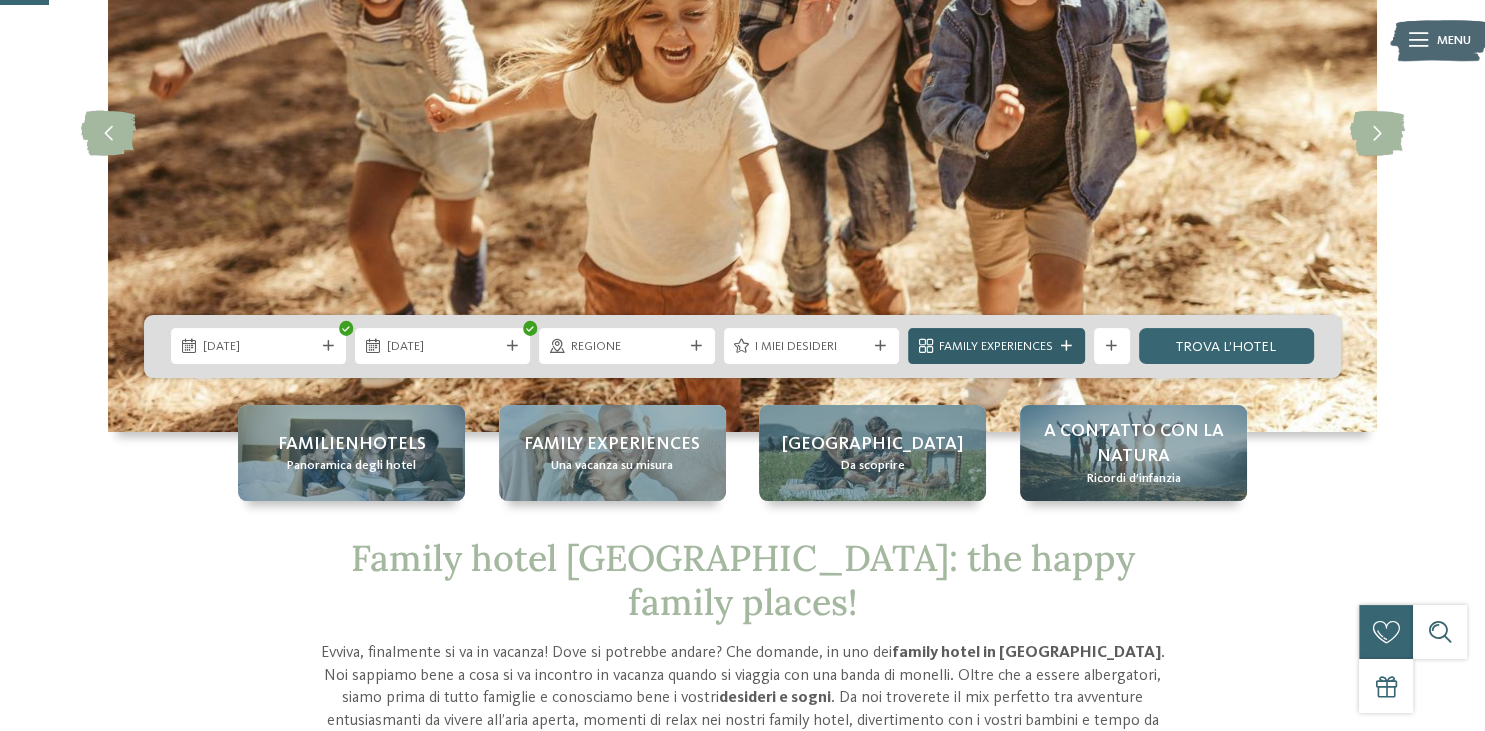 click on "Family Experiences" at bounding box center (996, 347) 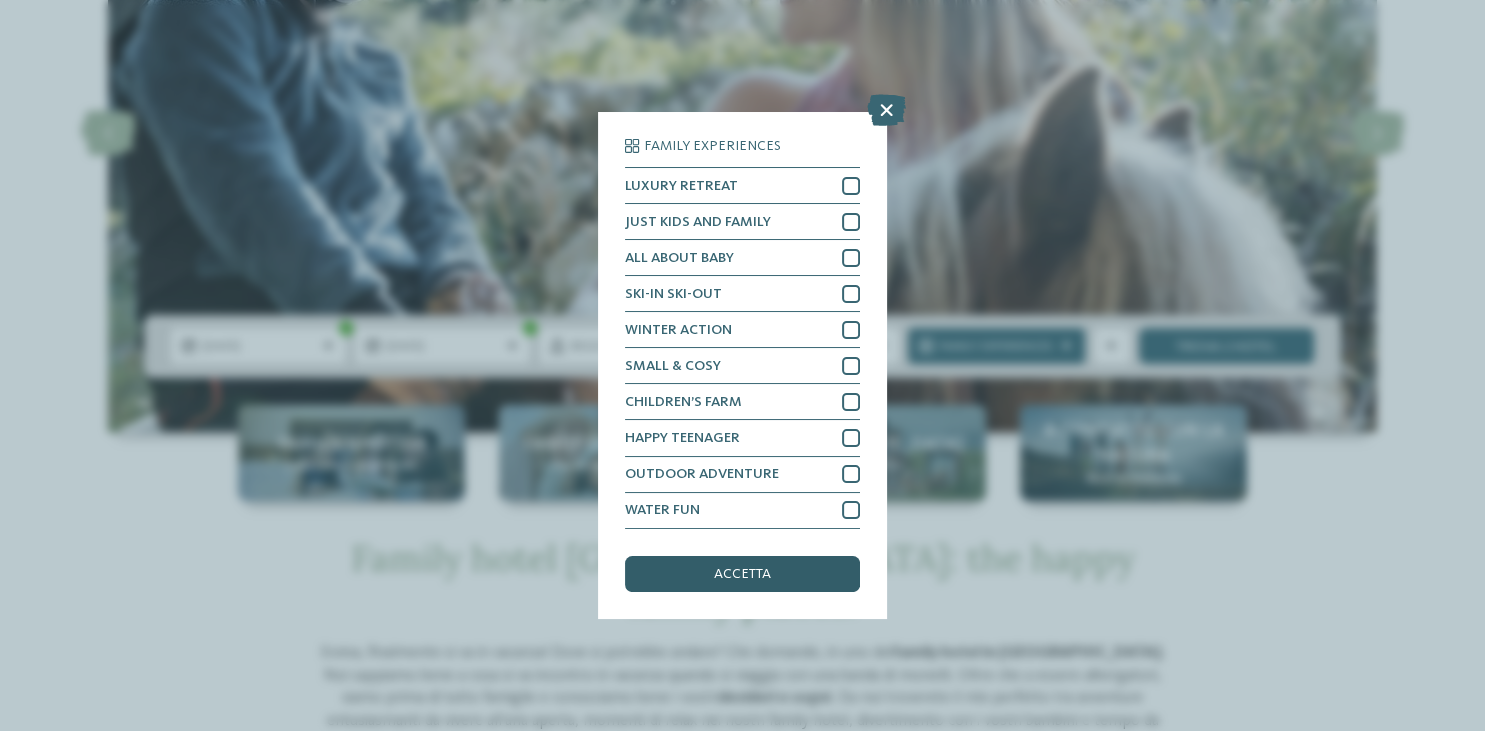 click on "accetta" at bounding box center (742, 574) 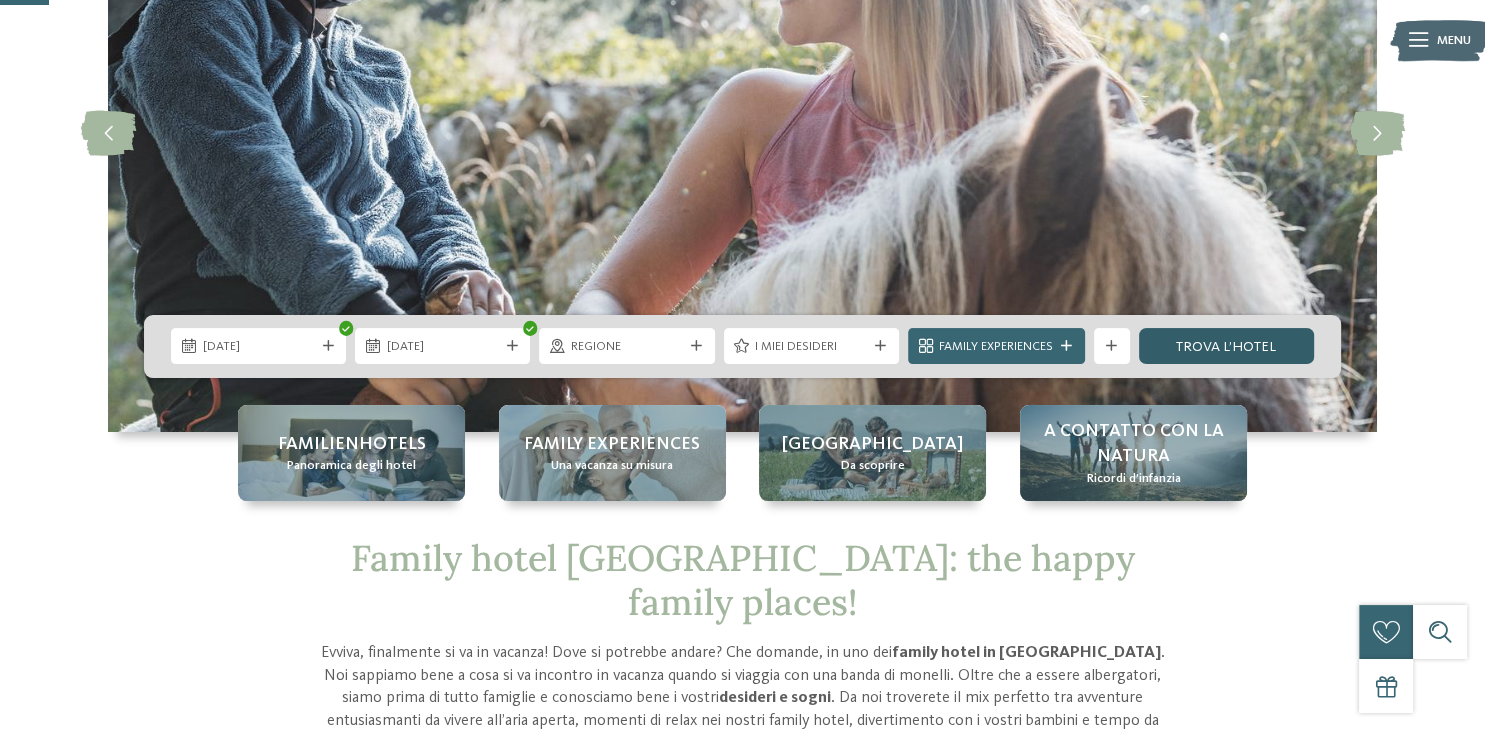 click on "trova l’hotel" at bounding box center (1226, 346) 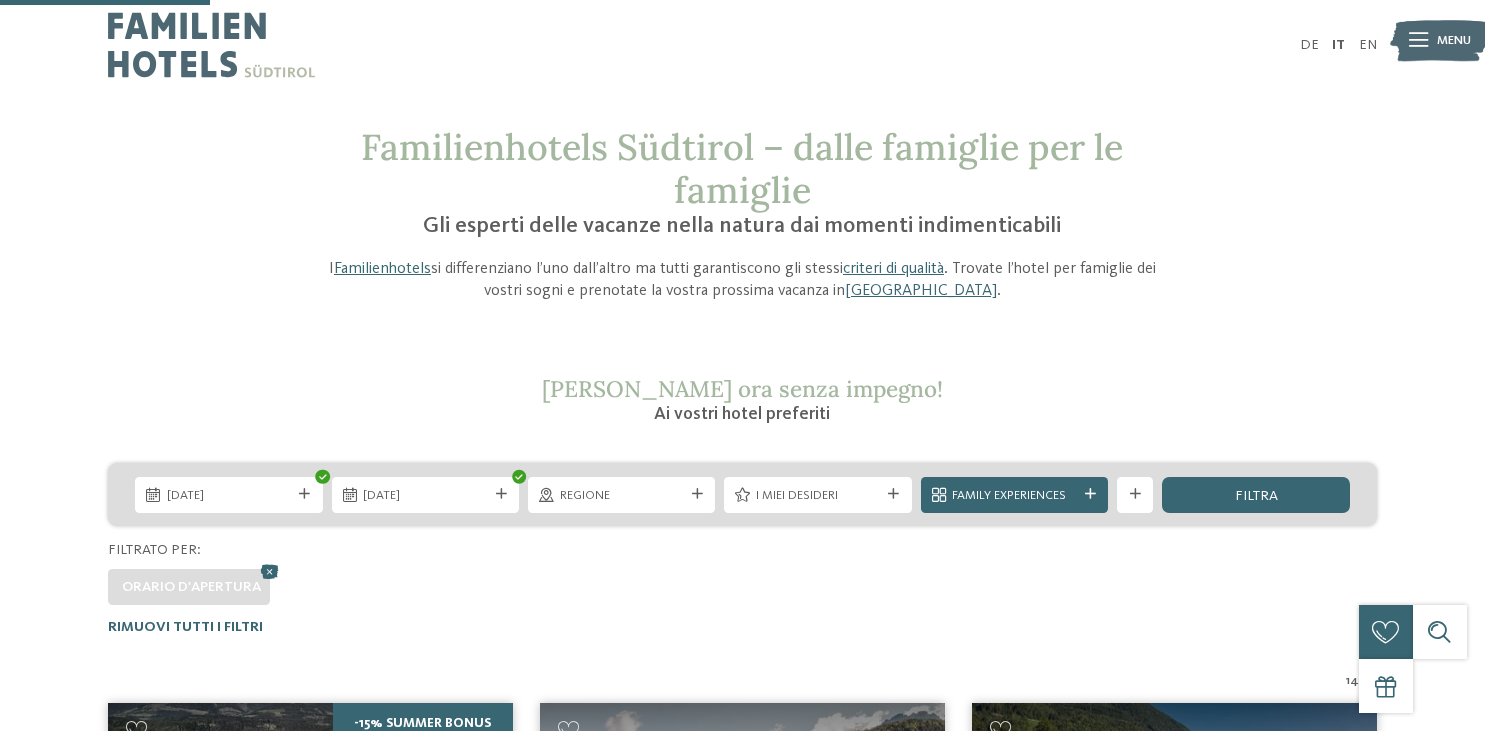 scroll, scrollTop: 579, scrollLeft: 0, axis: vertical 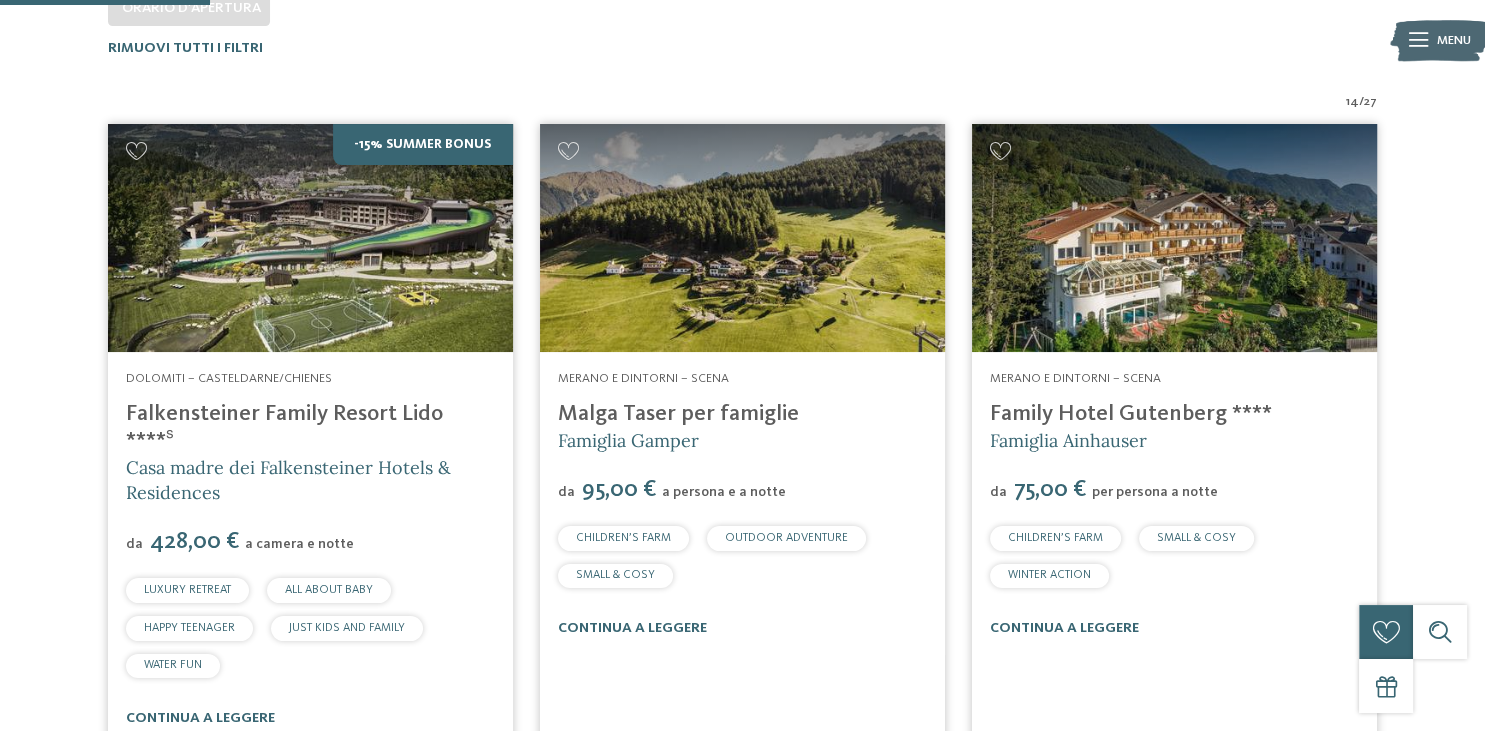 click on "14
/
27
-15% Summer Bonus
[GEOGRAPHIC_DATA] – [GEOGRAPHIC_DATA]/[GEOGRAPHIC_DATA]
Falkensteiner Family Resort Lido ****ˢ
Casa madre dei Falkensteiner Hotels & Residences
da" at bounding box center [742, 1645] 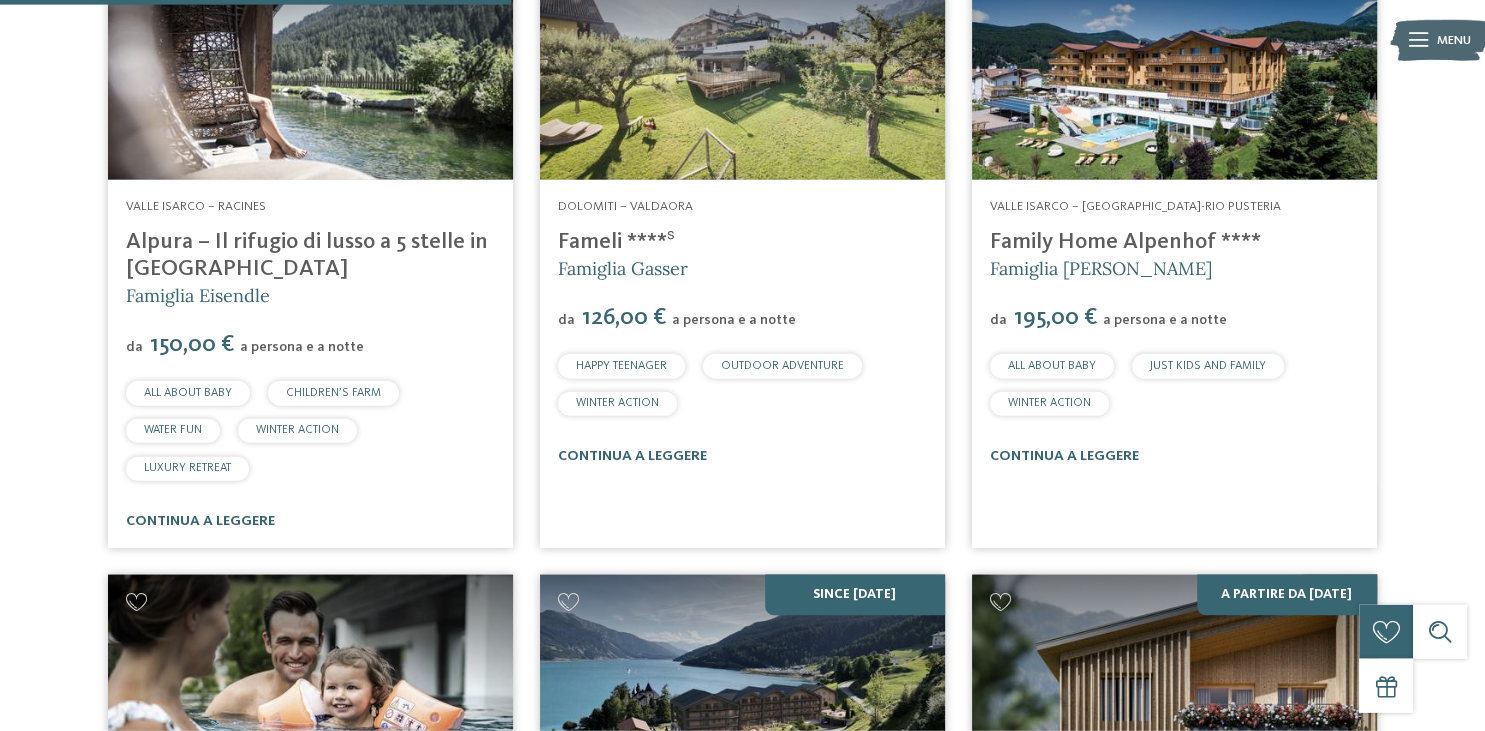 scroll, scrollTop: 1376, scrollLeft: 0, axis: vertical 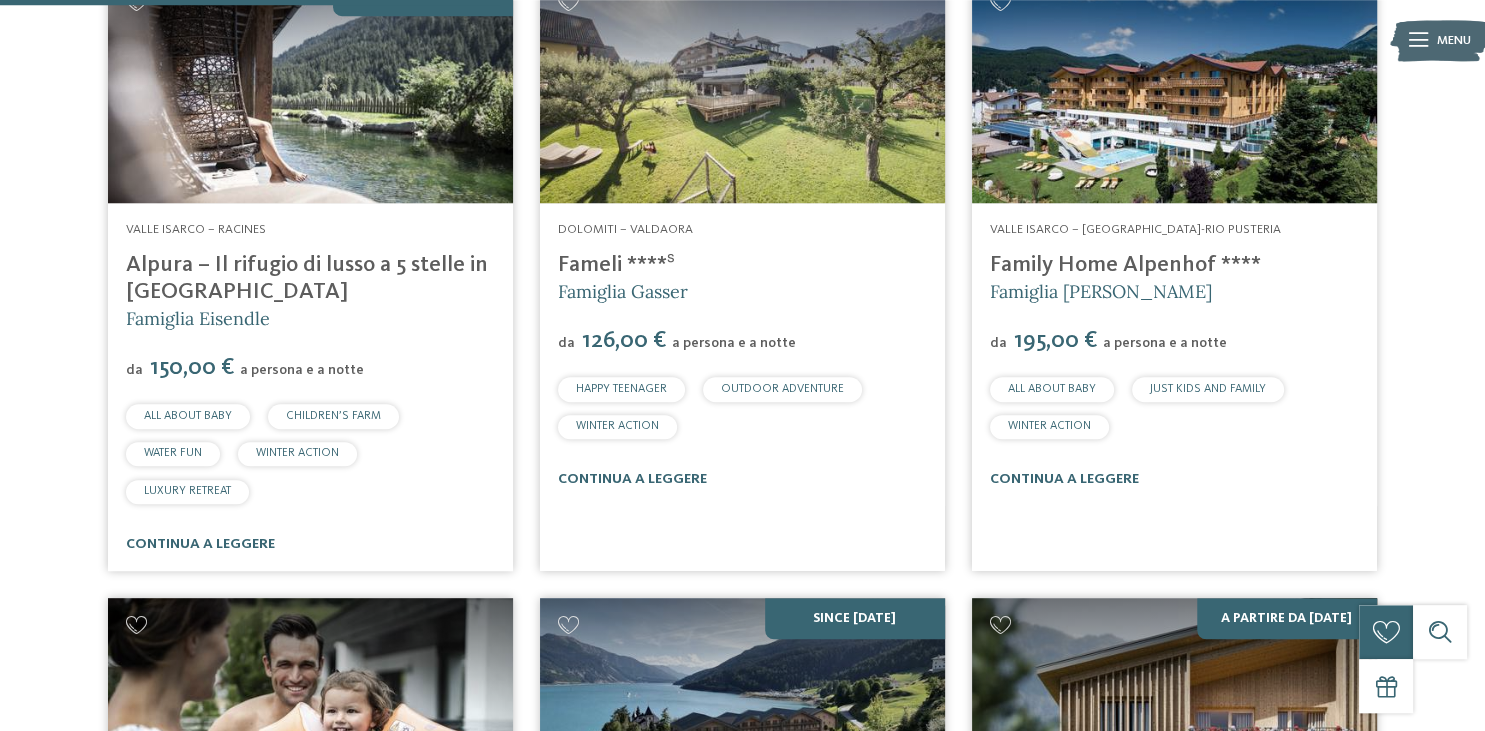 click on "Alpura – Il rifugio di lusso a 5 stelle in Alto Adige" at bounding box center [307, 278] 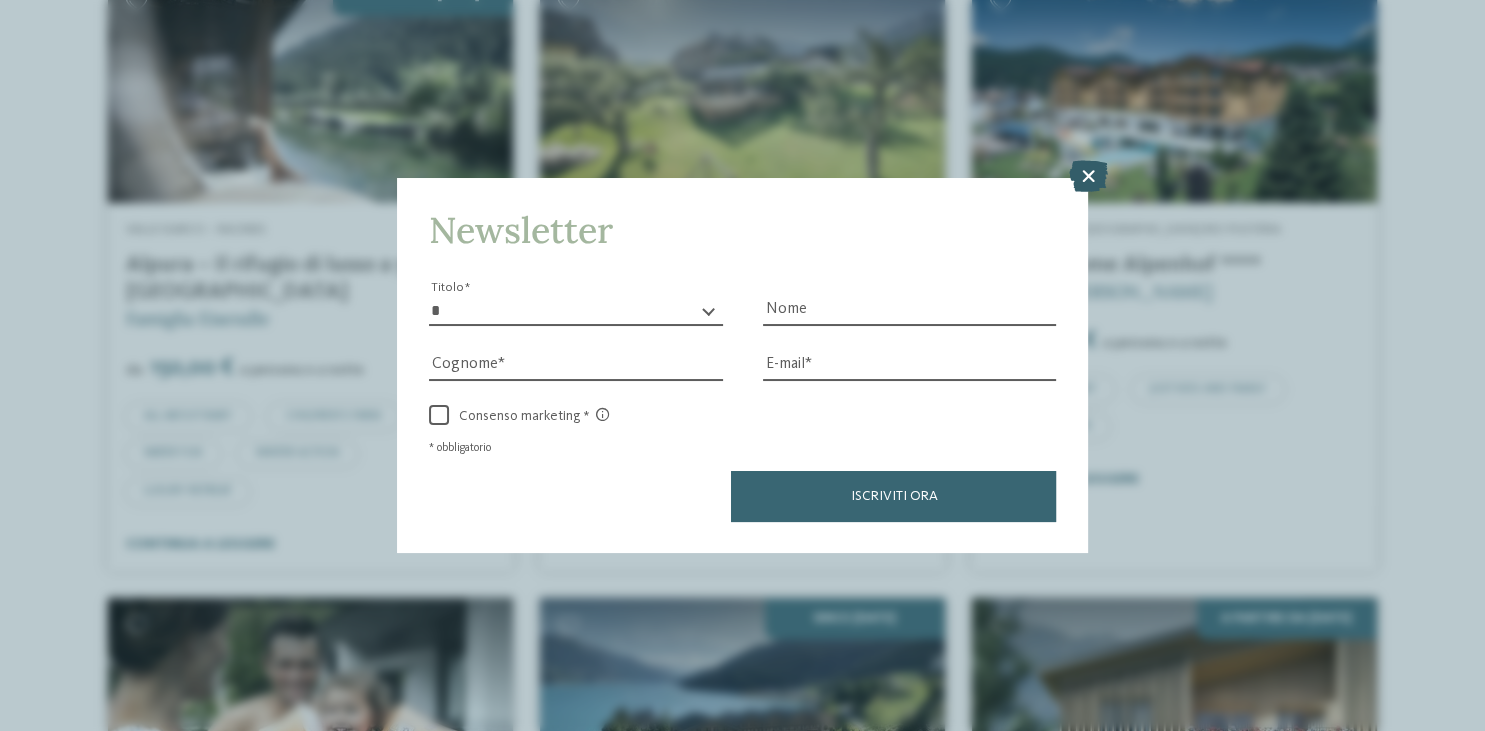 click at bounding box center [1087, 176] 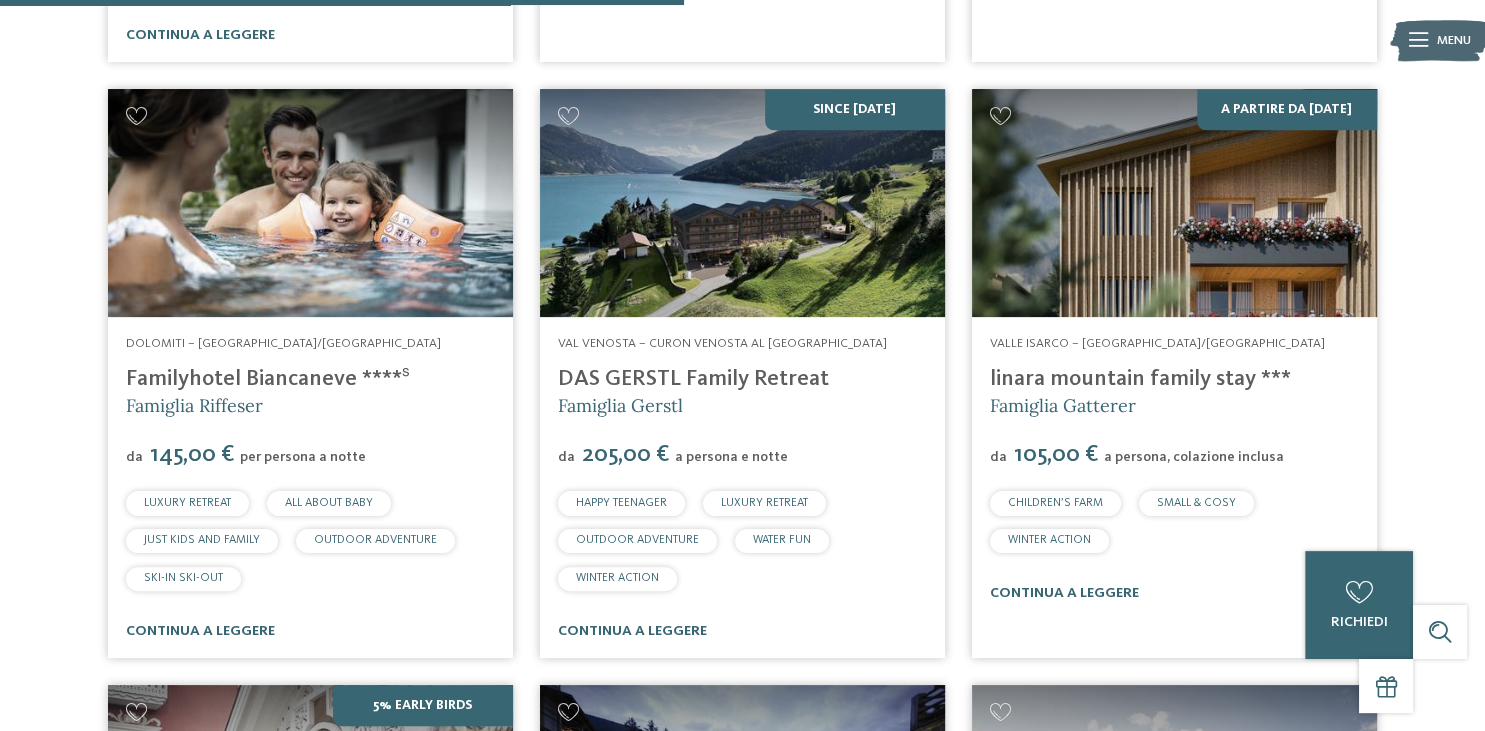 scroll, scrollTop: 1893, scrollLeft: 0, axis: vertical 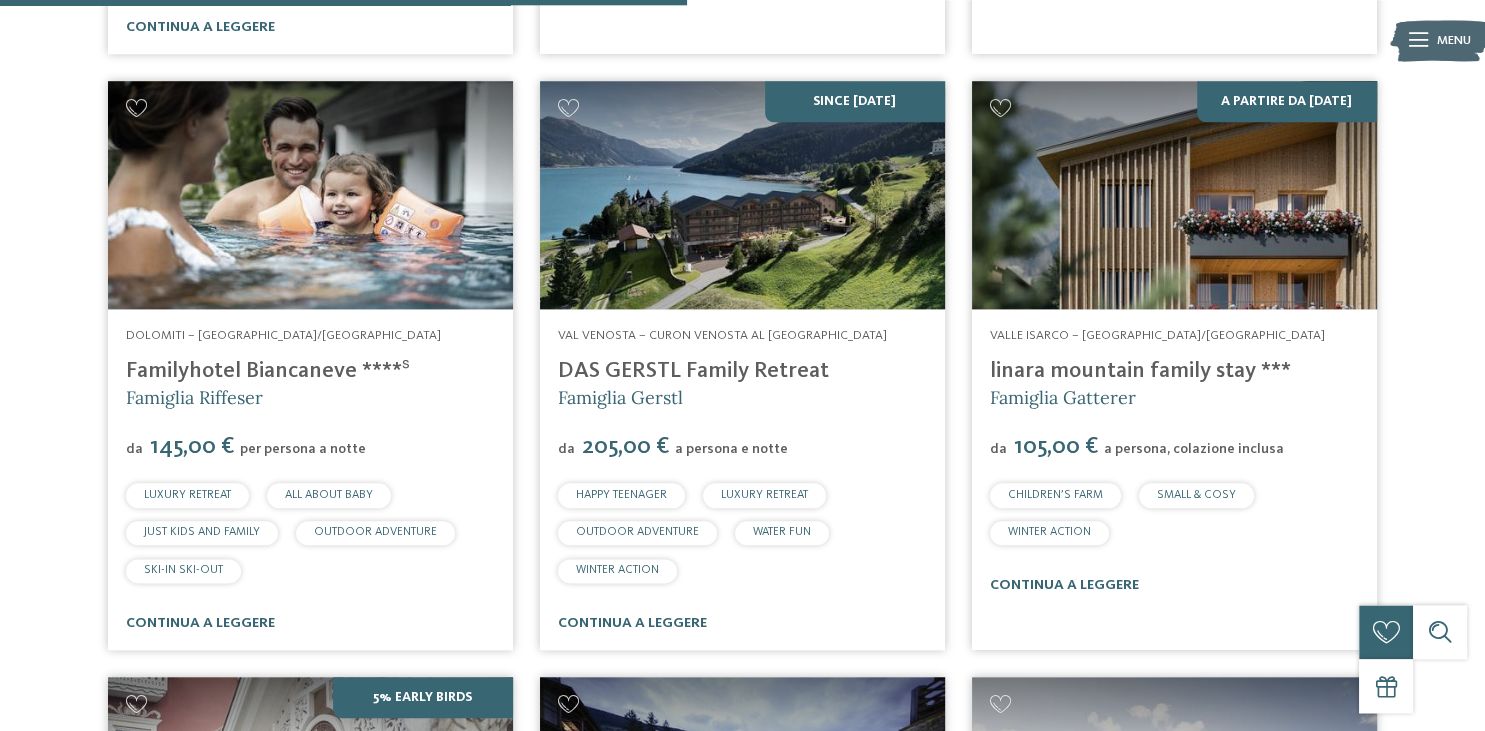 click on "Familyhotel Biancaneve ****ˢ" at bounding box center (268, 371) 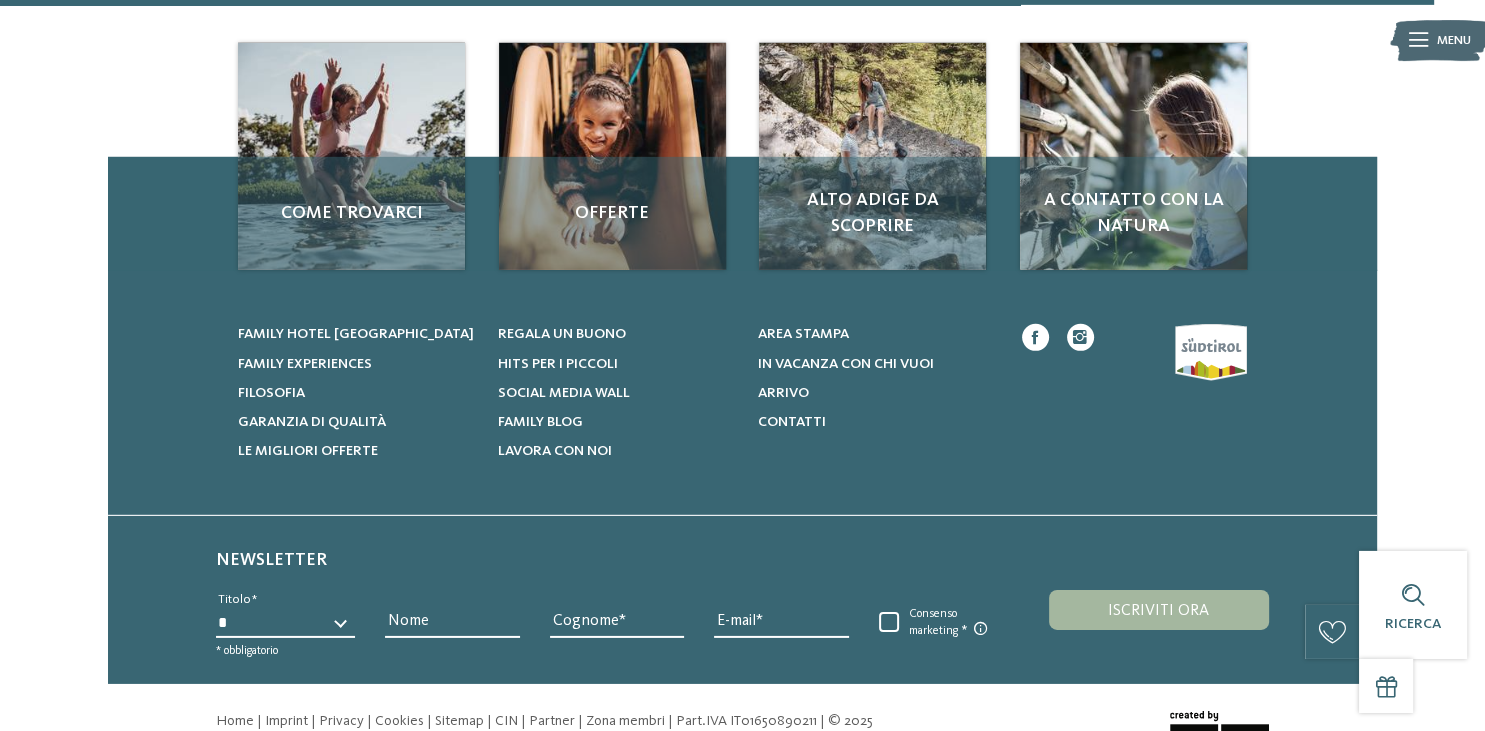 scroll, scrollTop: 3951, scrollLeft: 0, axis: vertical 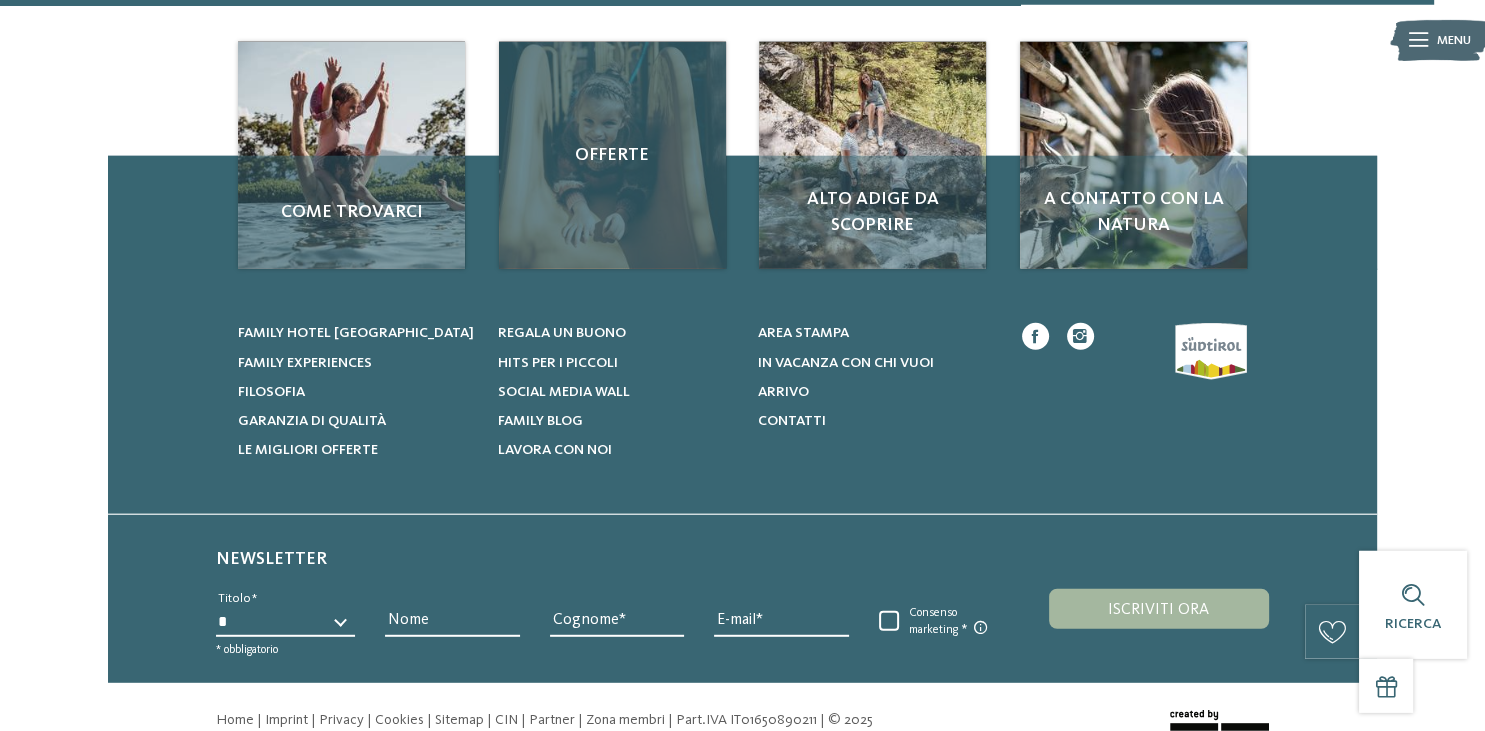 click on "Offerte" at bounding box center (612, 155) 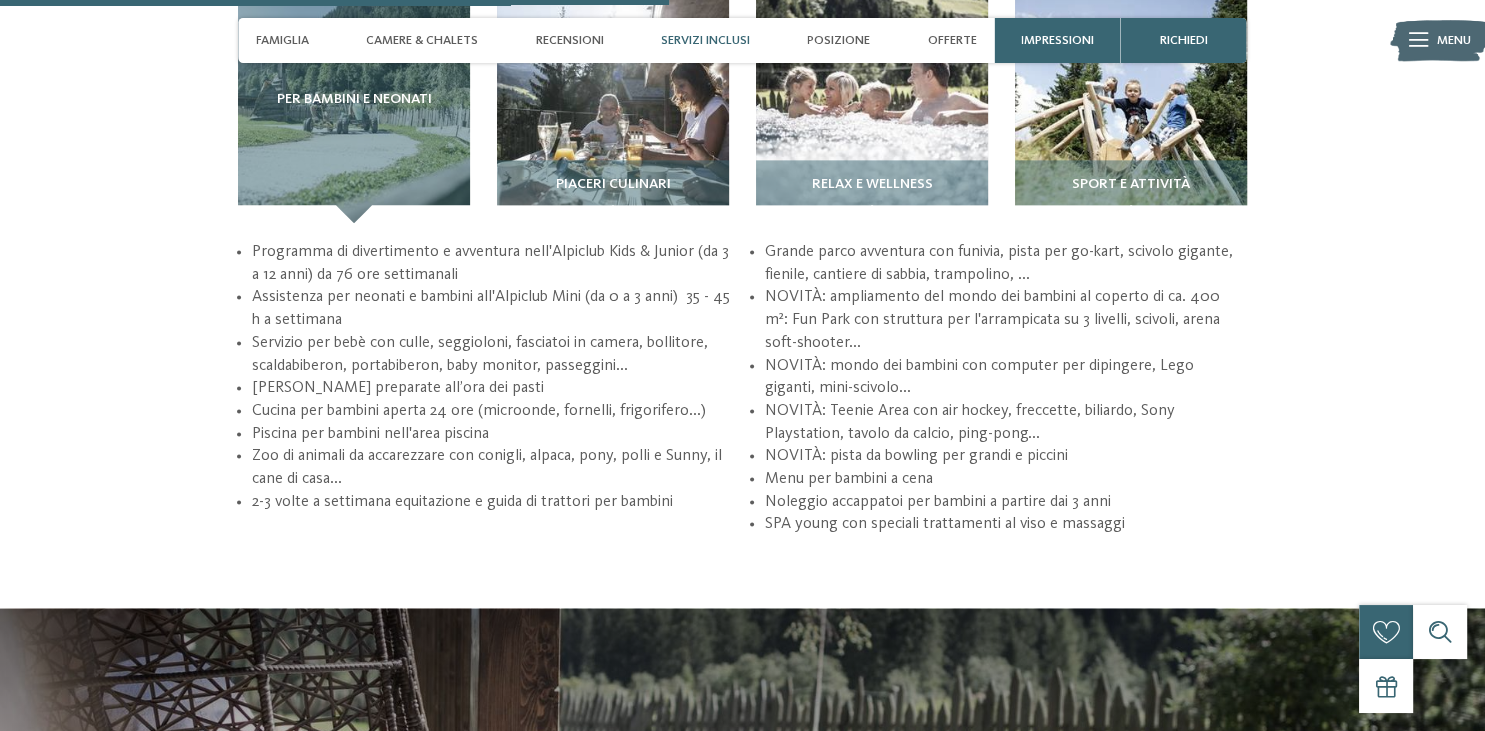 scroll, scrollTop: 2550, scrollLeft: 0, axis: vertical 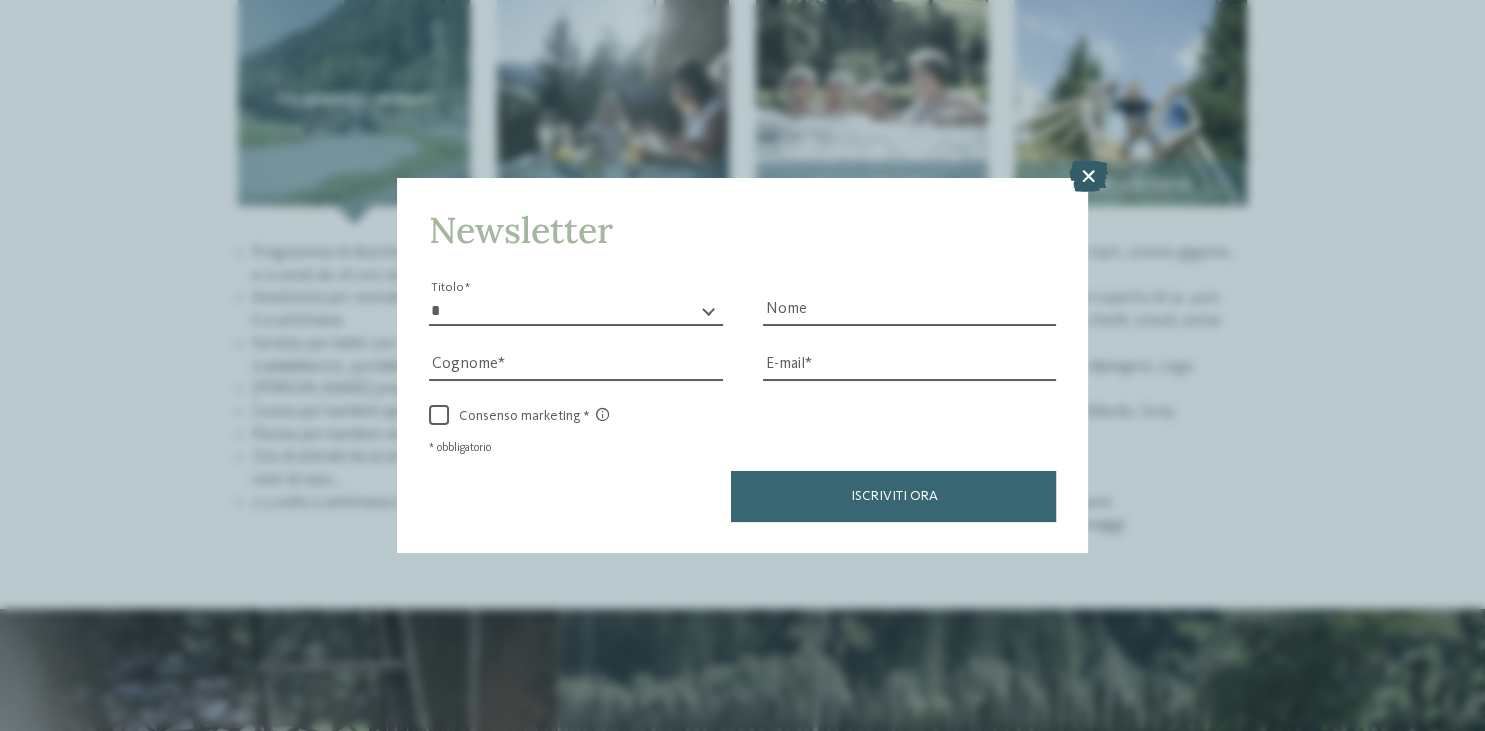 click at bounding box center (1087, 176) 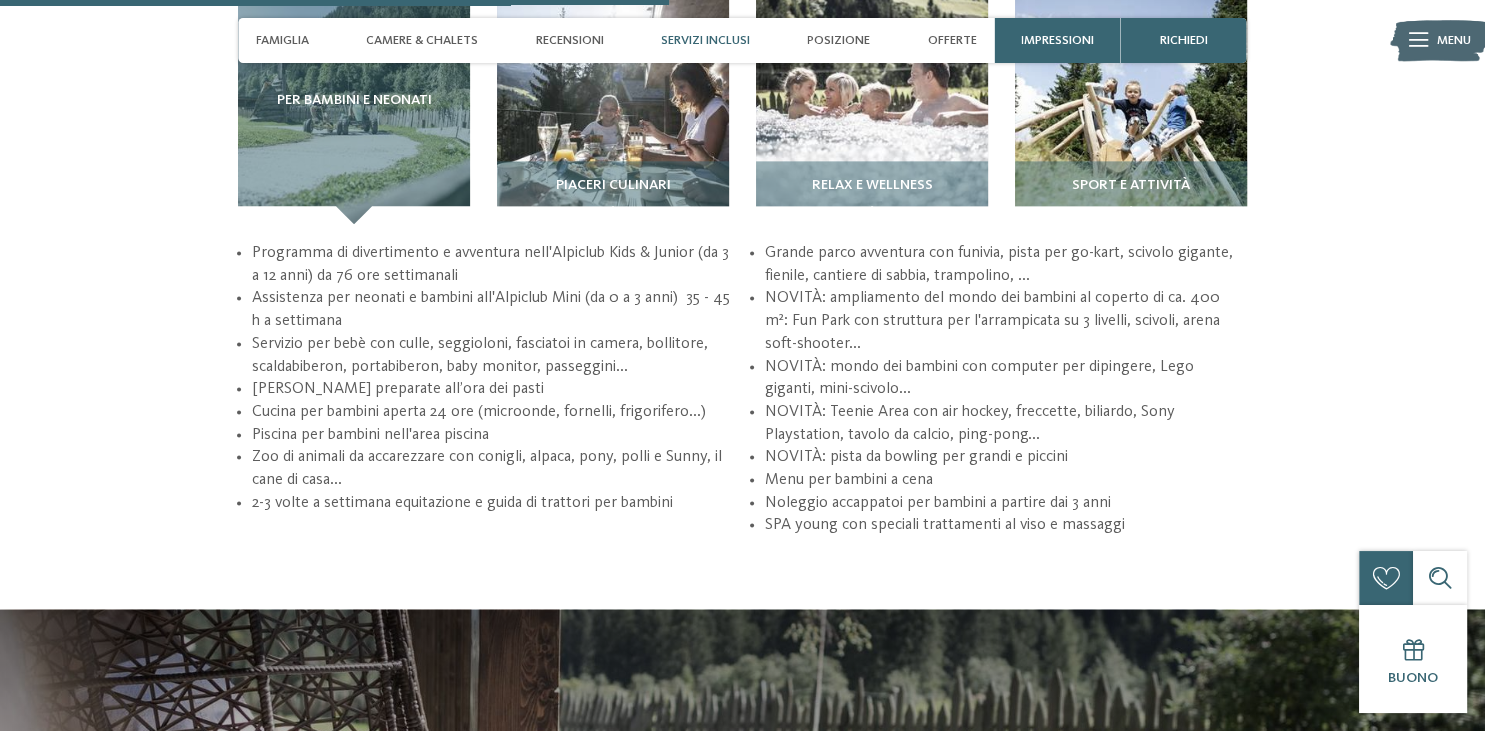 click on "torna alla panoramica degli alberghi
Apertura novembre 2025
Impressioni" at bounding box center [742, 182] 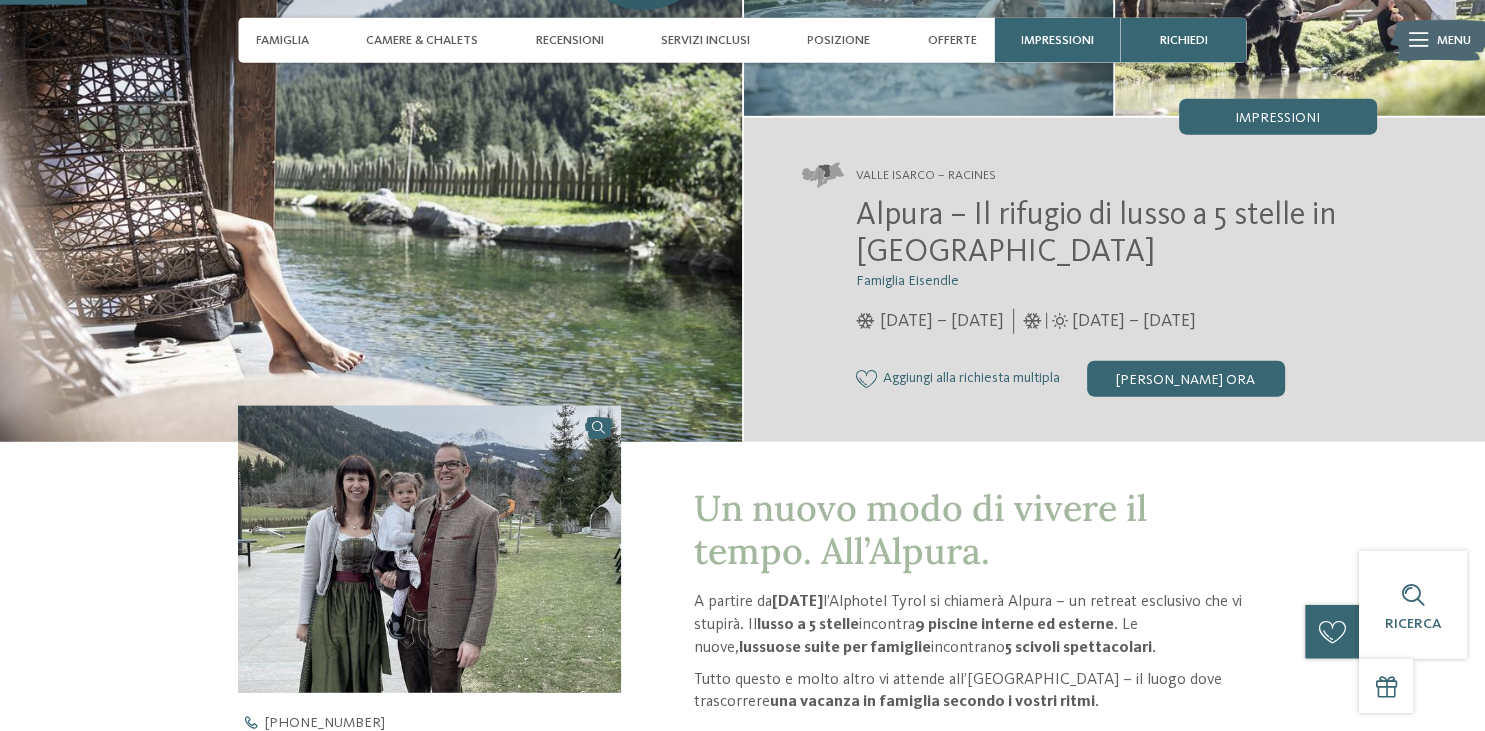 scroll, scrollTop: 250, scrollLeft: 0, axis: vertical 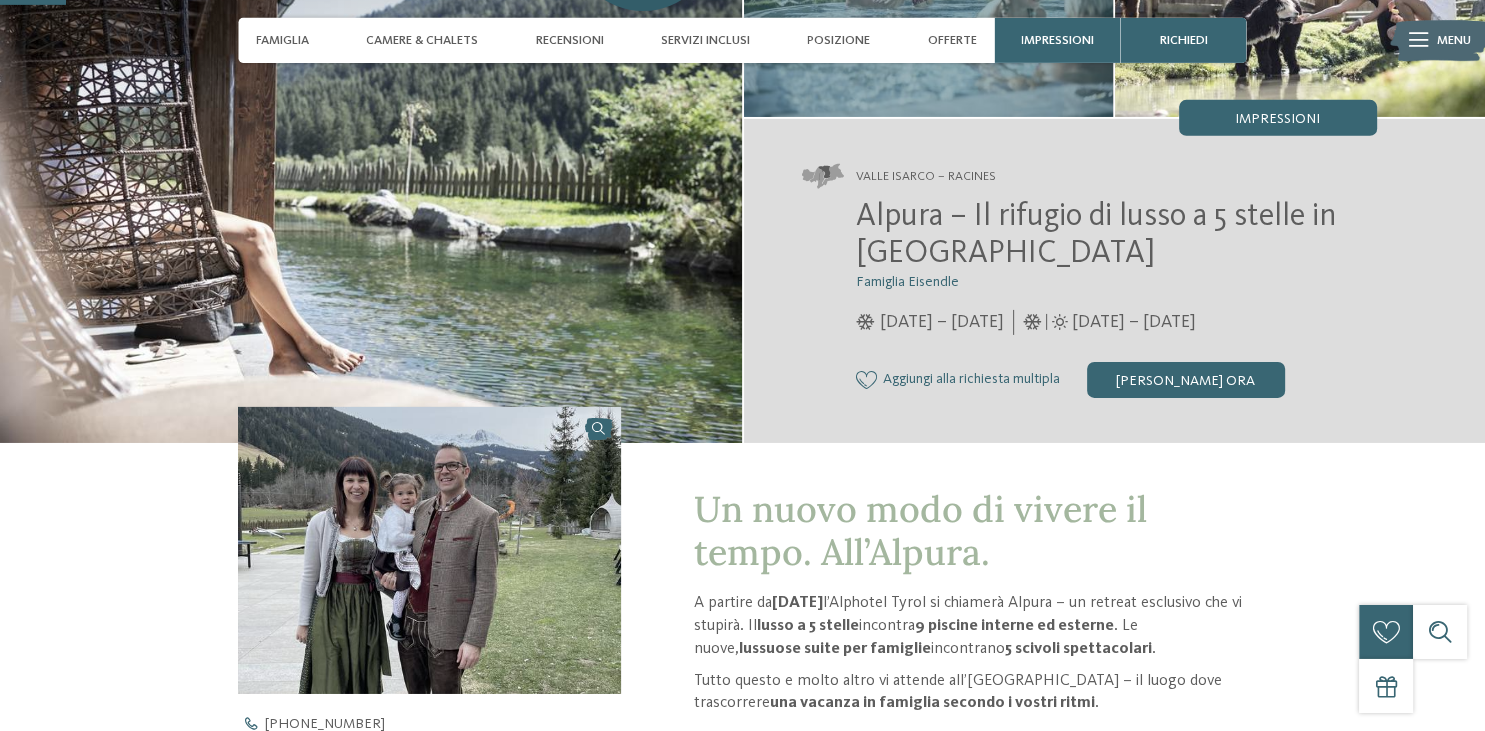 click at bounding box center (1418, 40) 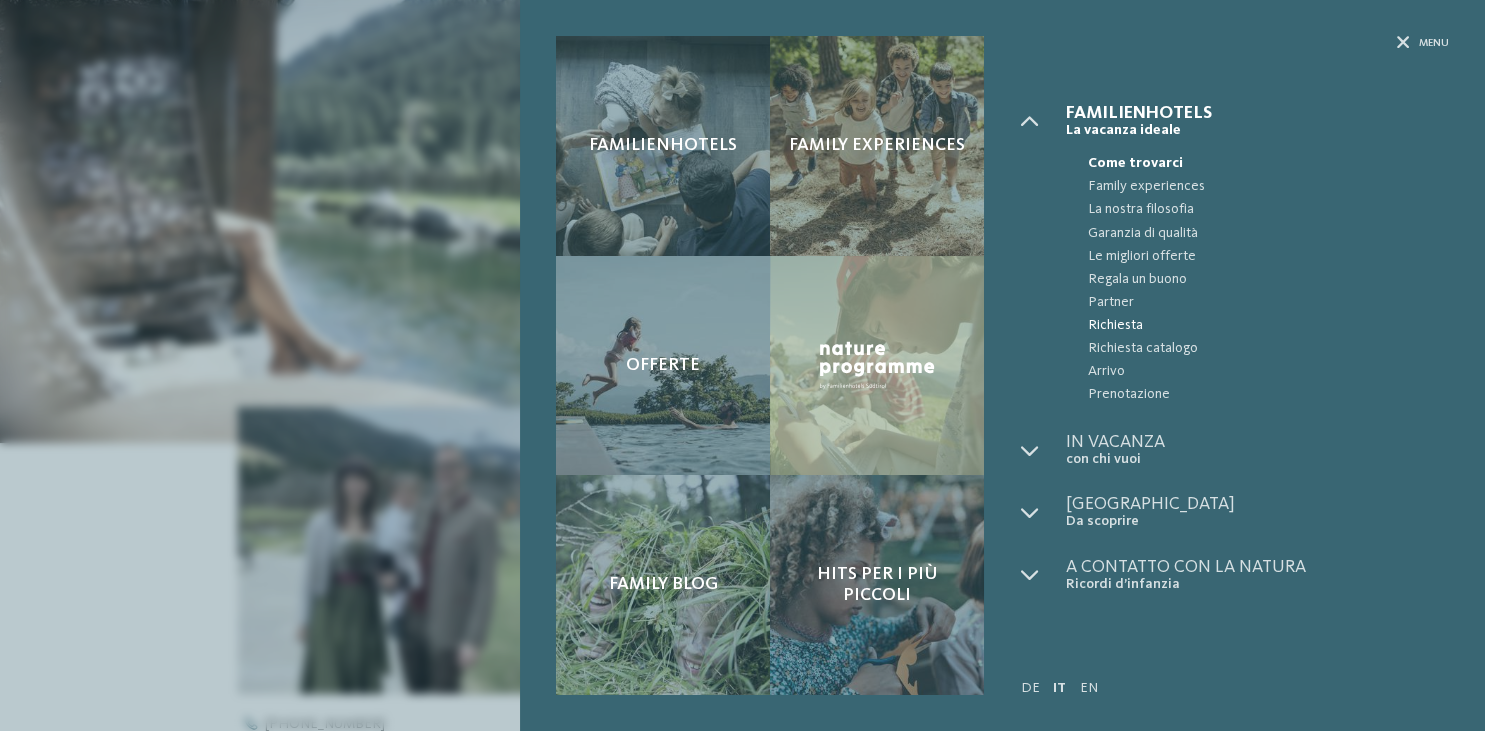 click on "Richiesta" at bounding box center [1268, 325] 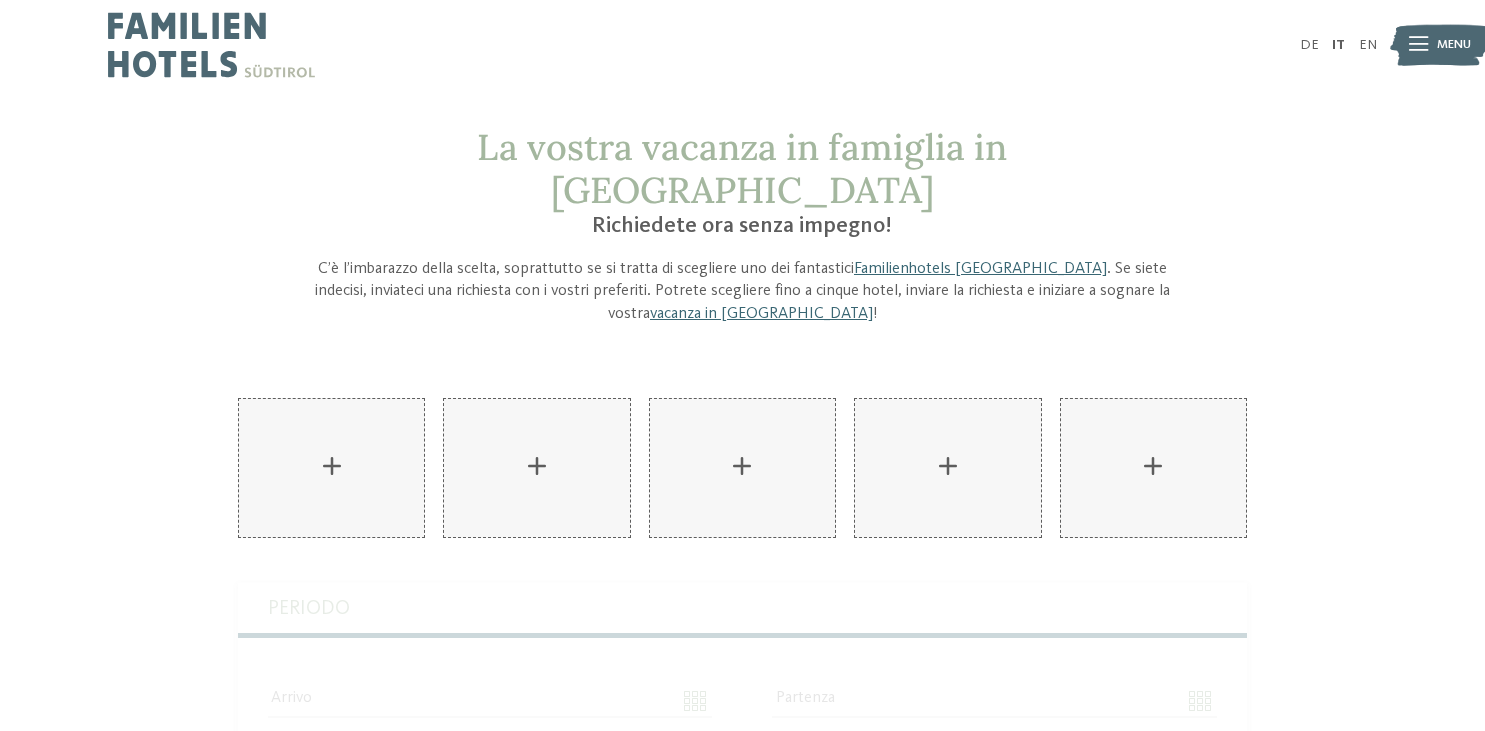 scroll, scrollTop: 0, scrollLeft: 0, axis: both 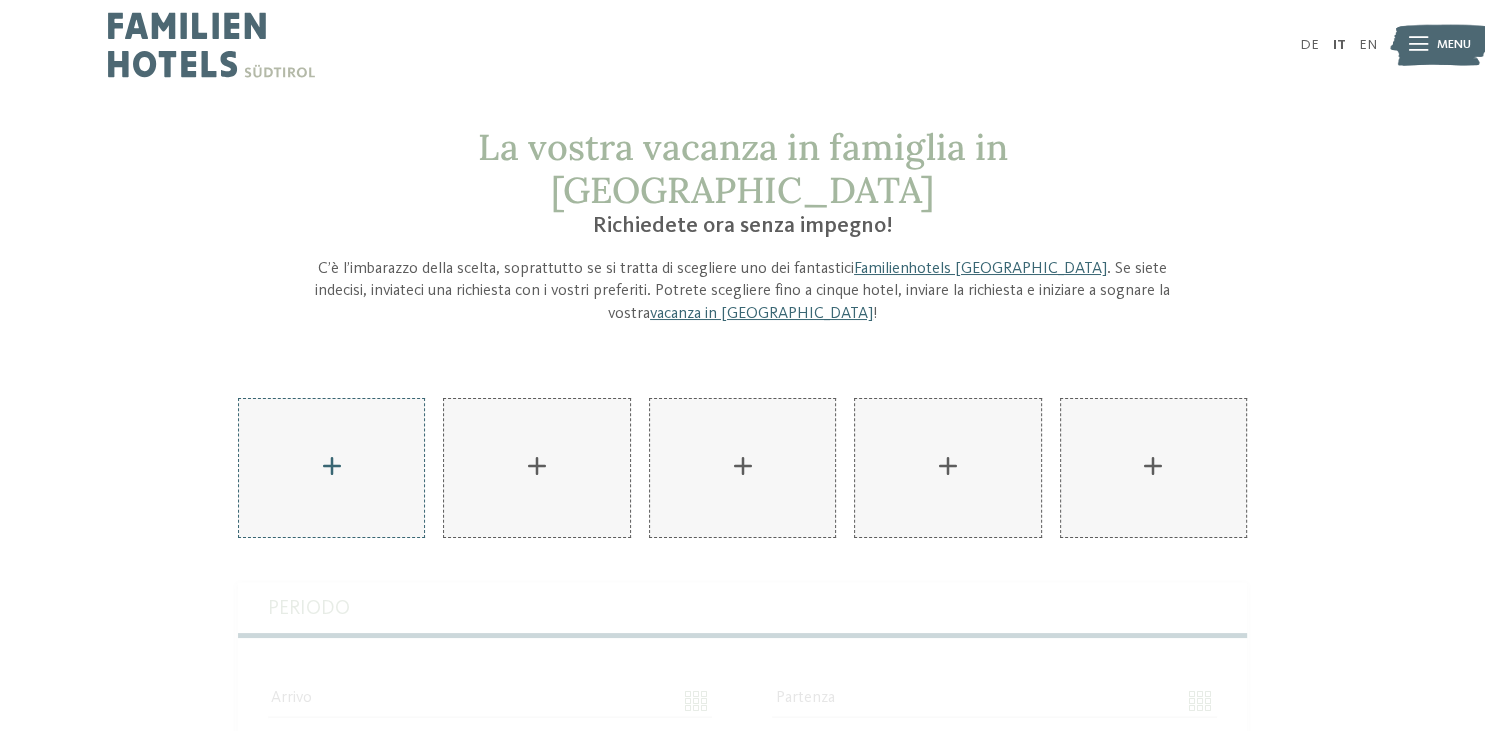 click on "AKI Family Resort PLOSE
aggiungere" at bounding box center [331, 468] 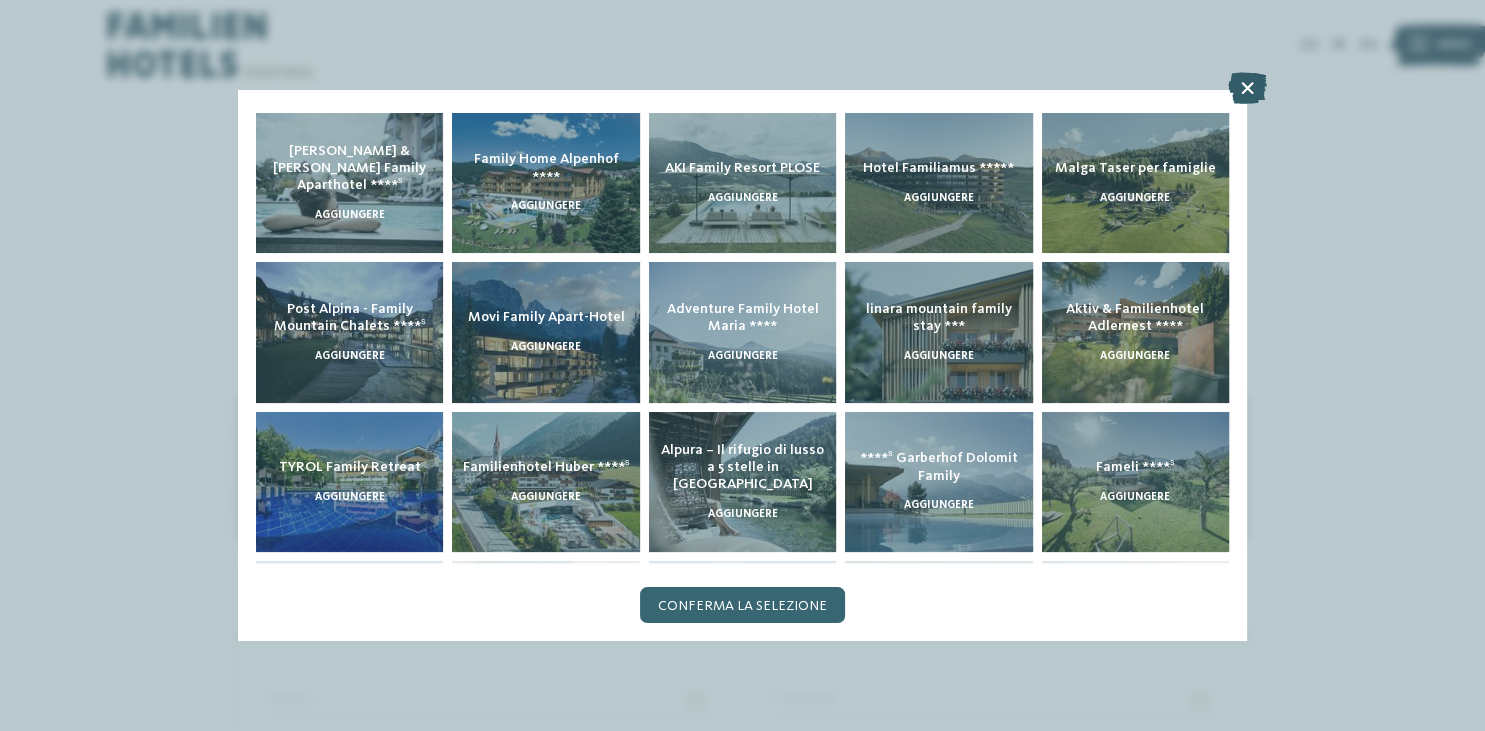 click at bounding box center [1246, 88] 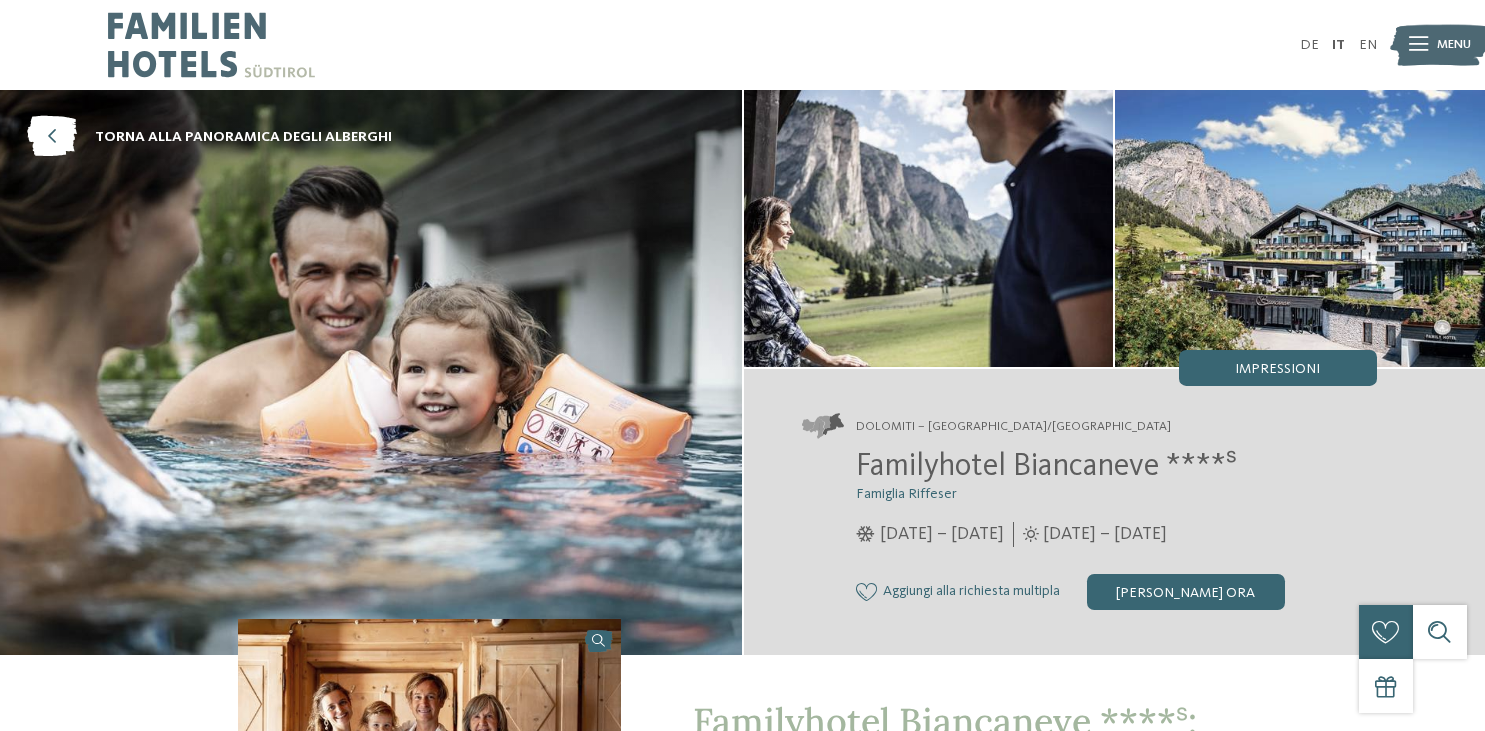 scroll, scrollTop: 0, scrollLeft: 0, axis: both 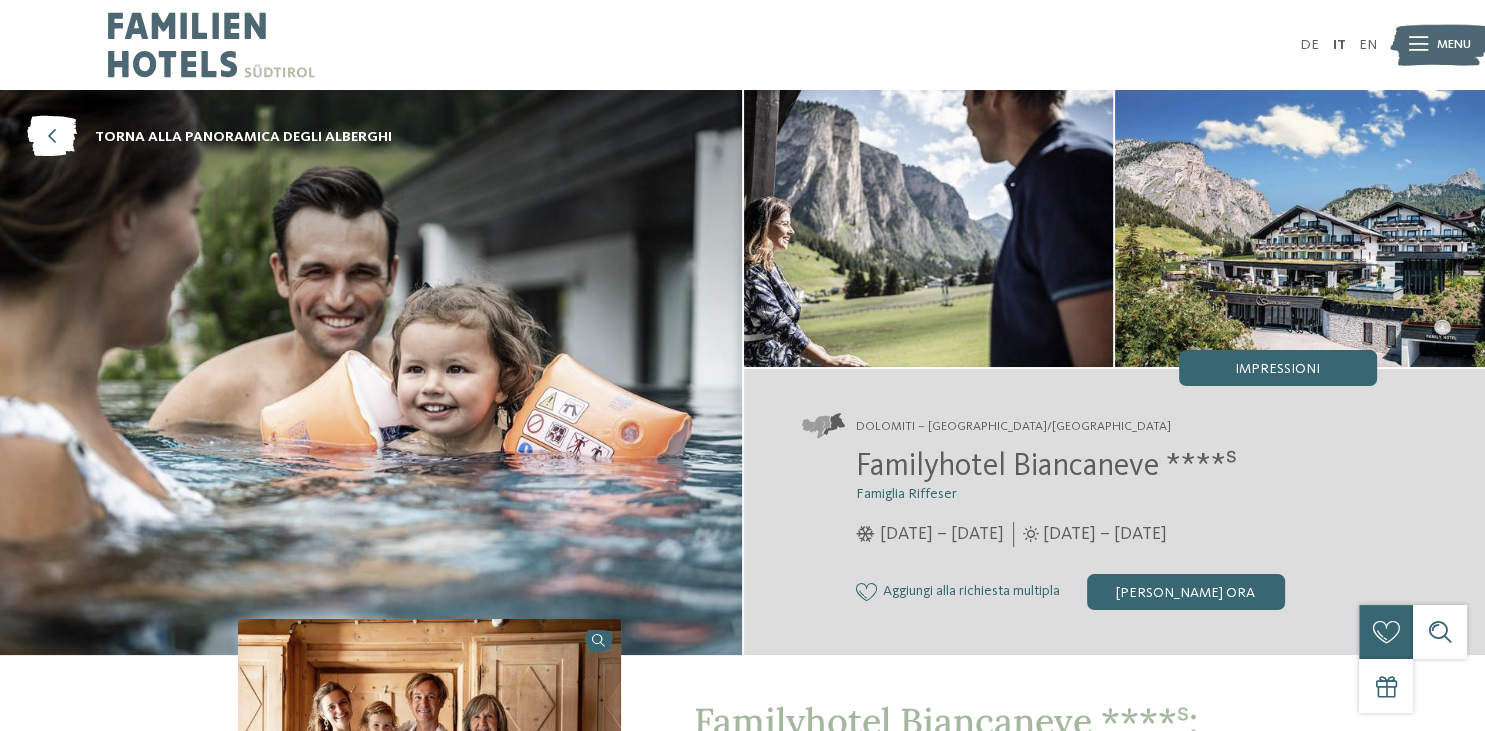 click at bounding box center (371, 372) 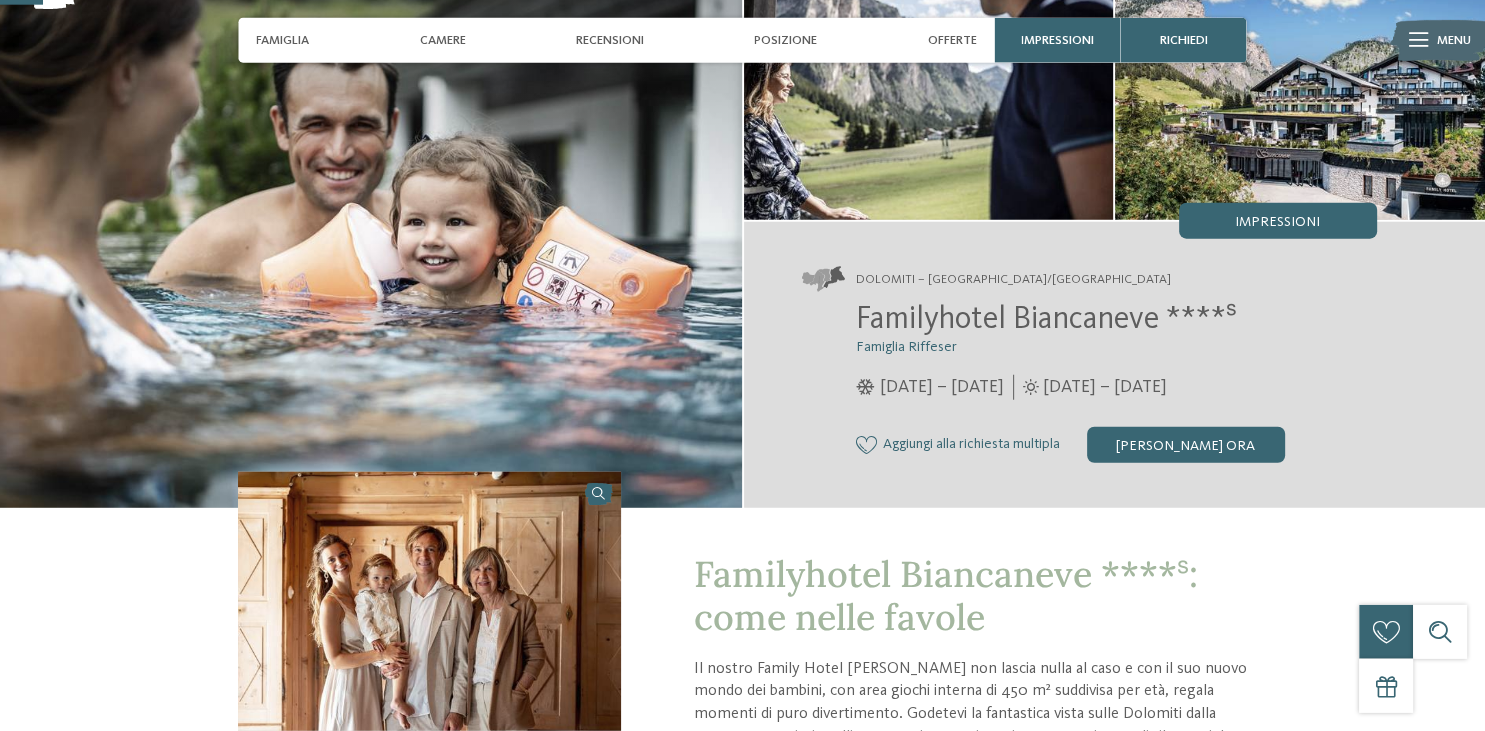 scroll, scrollTop: 144, scrollLeft: 0, axis: vertical 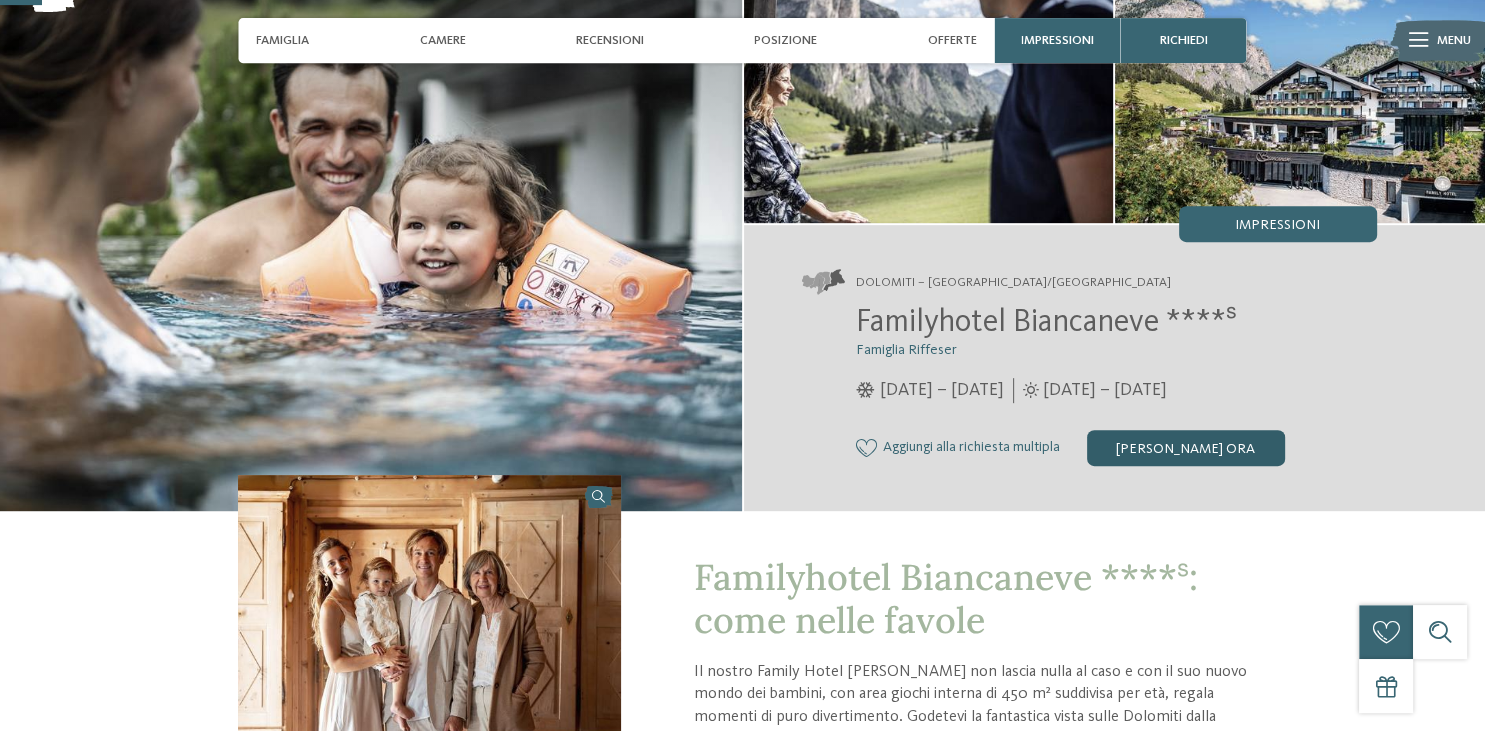 click on "[PERSON_NAME] ora" at bounding box center (1186, 448) 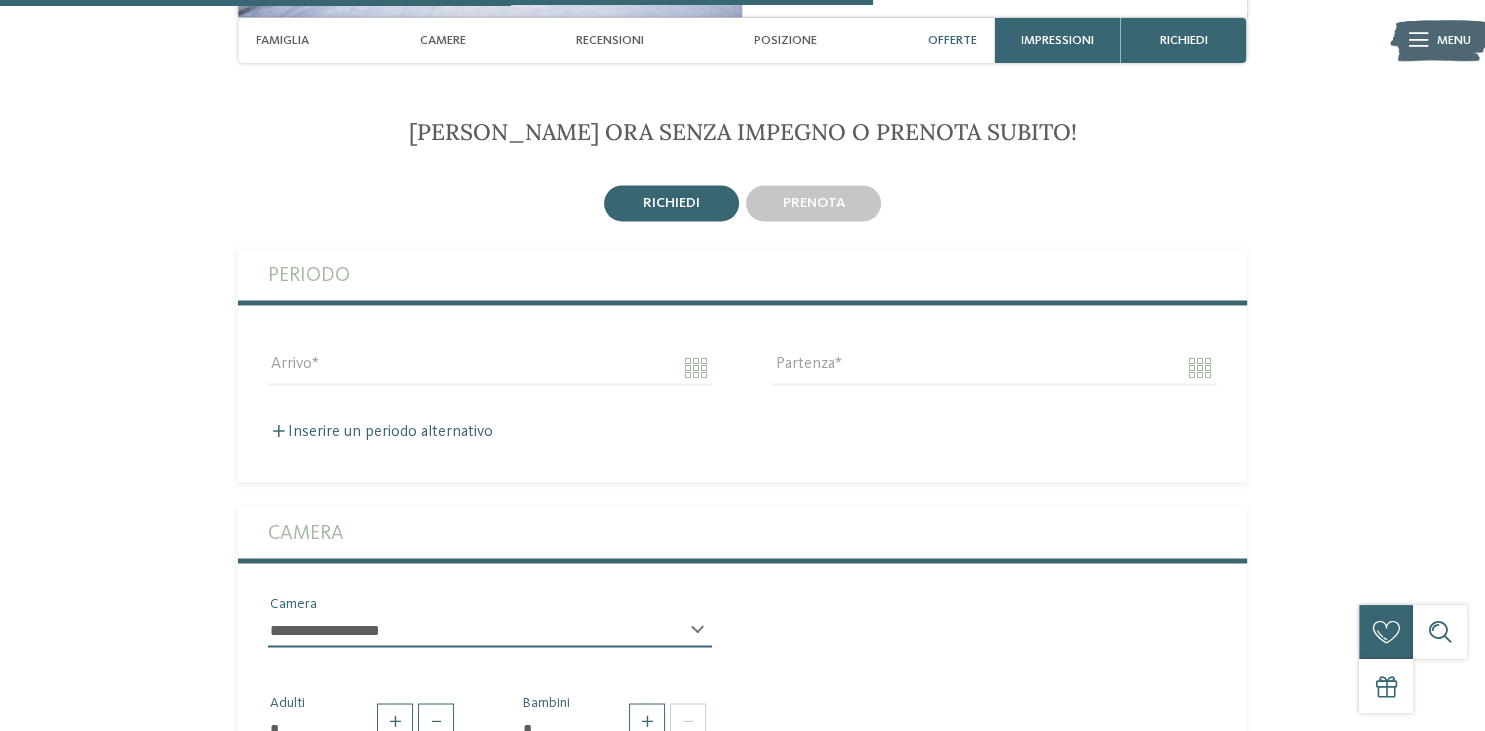 scroll, scrollTop: 3172, scrollLeft: 0, axis: vertical 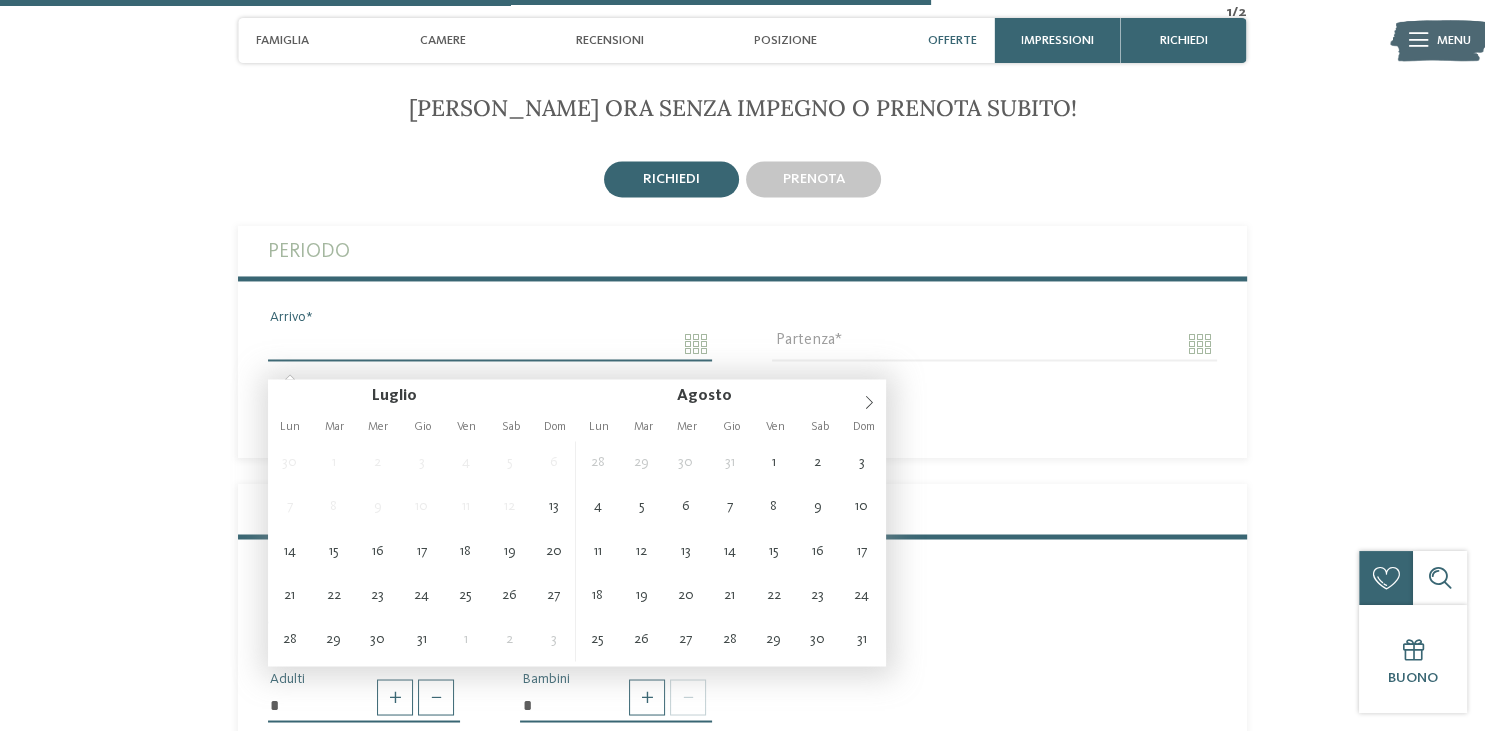 click on "Arrivo" at bounding box center [490, 344] 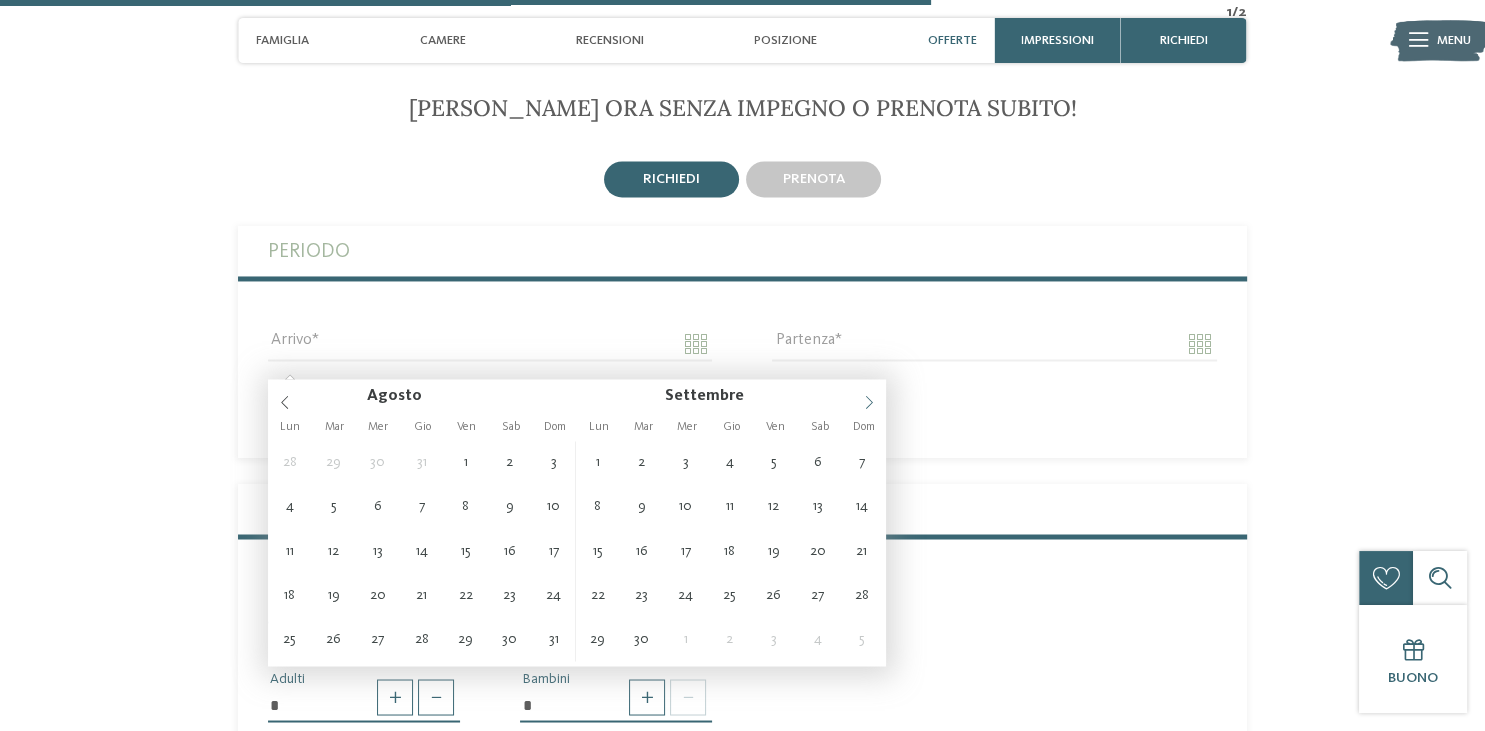click 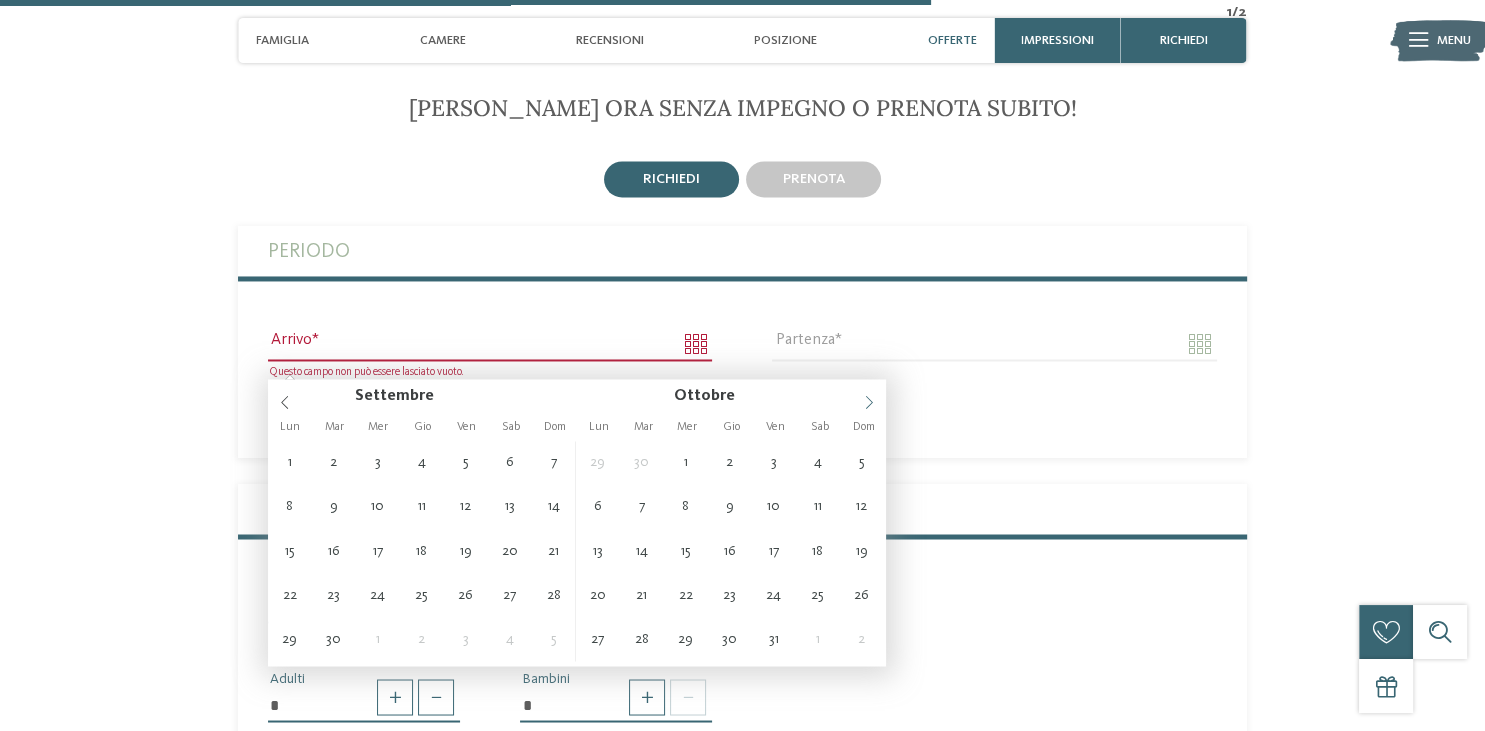 click 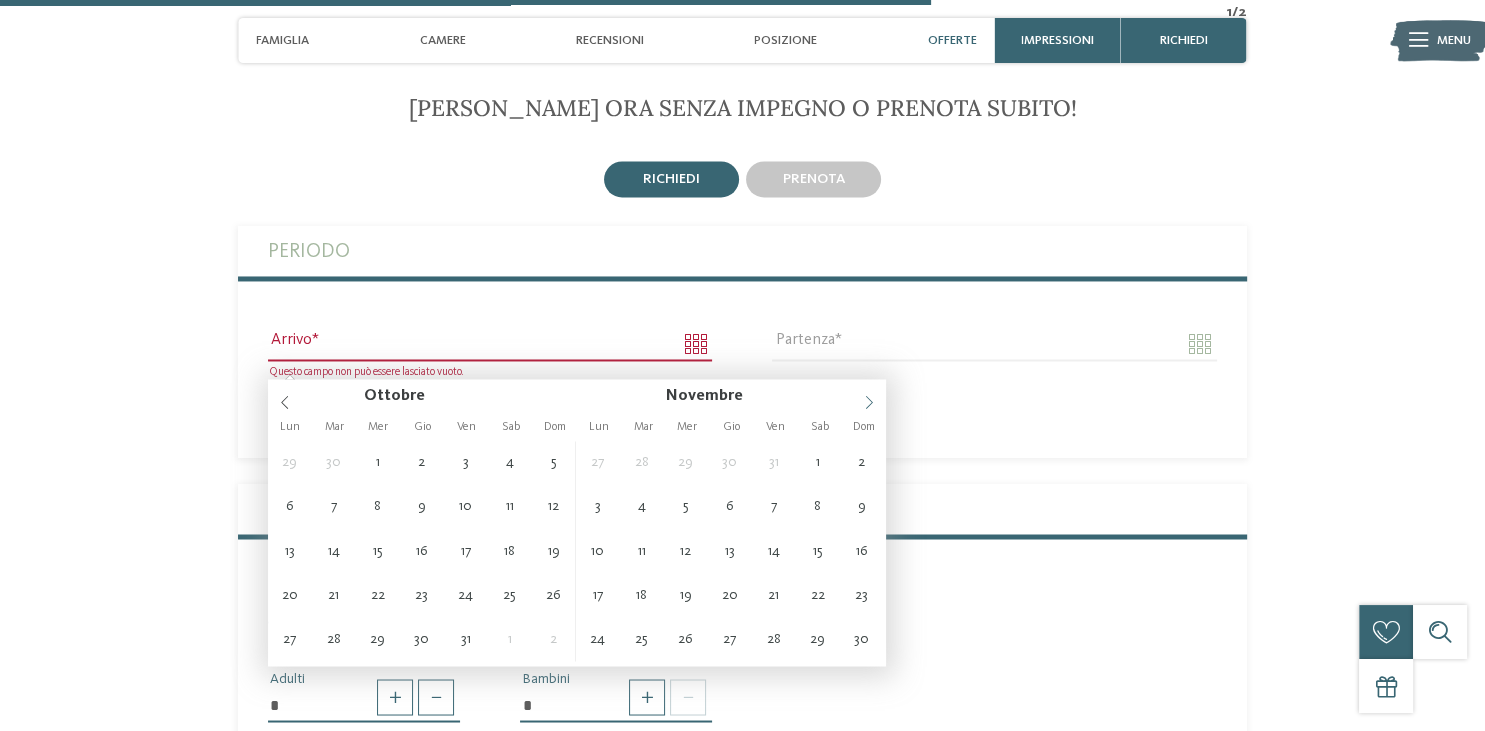 click 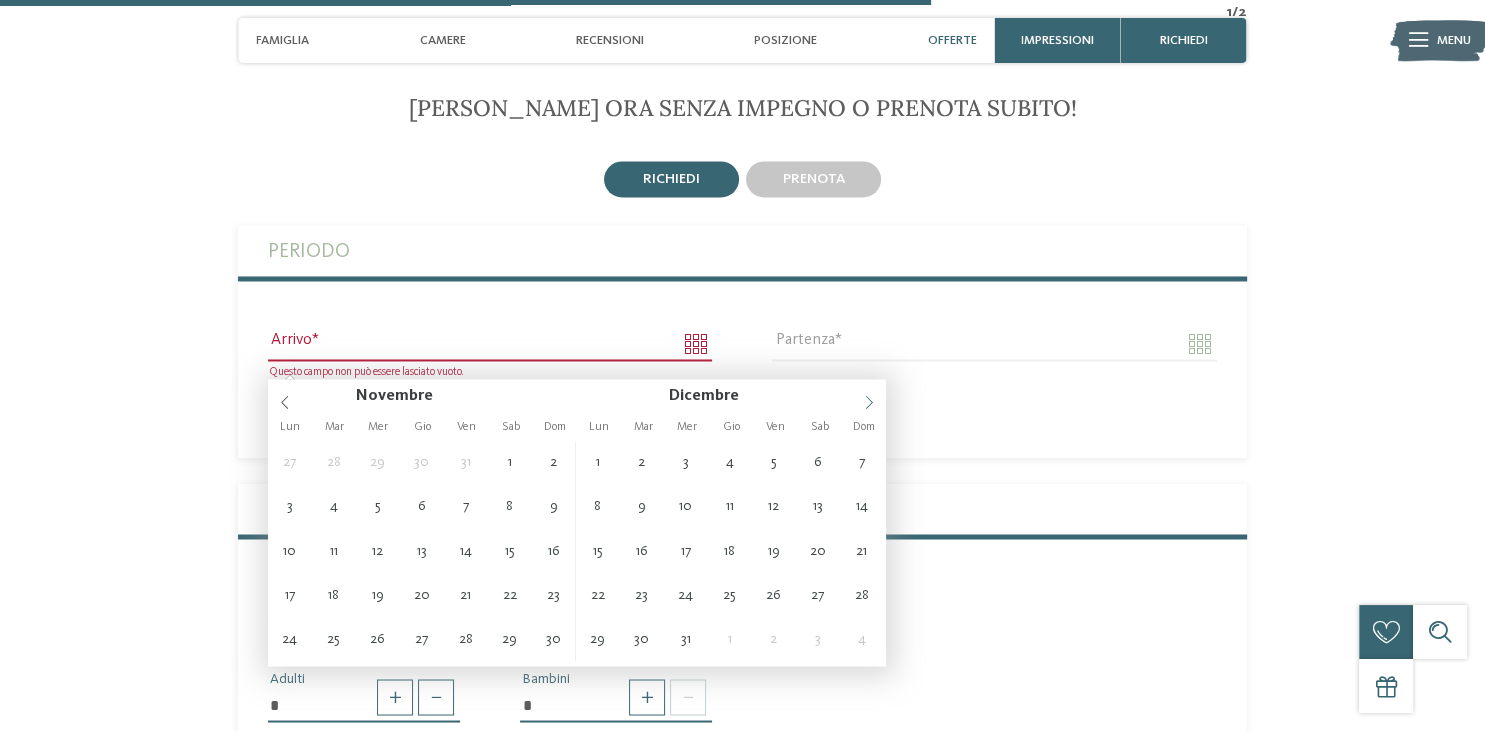 click 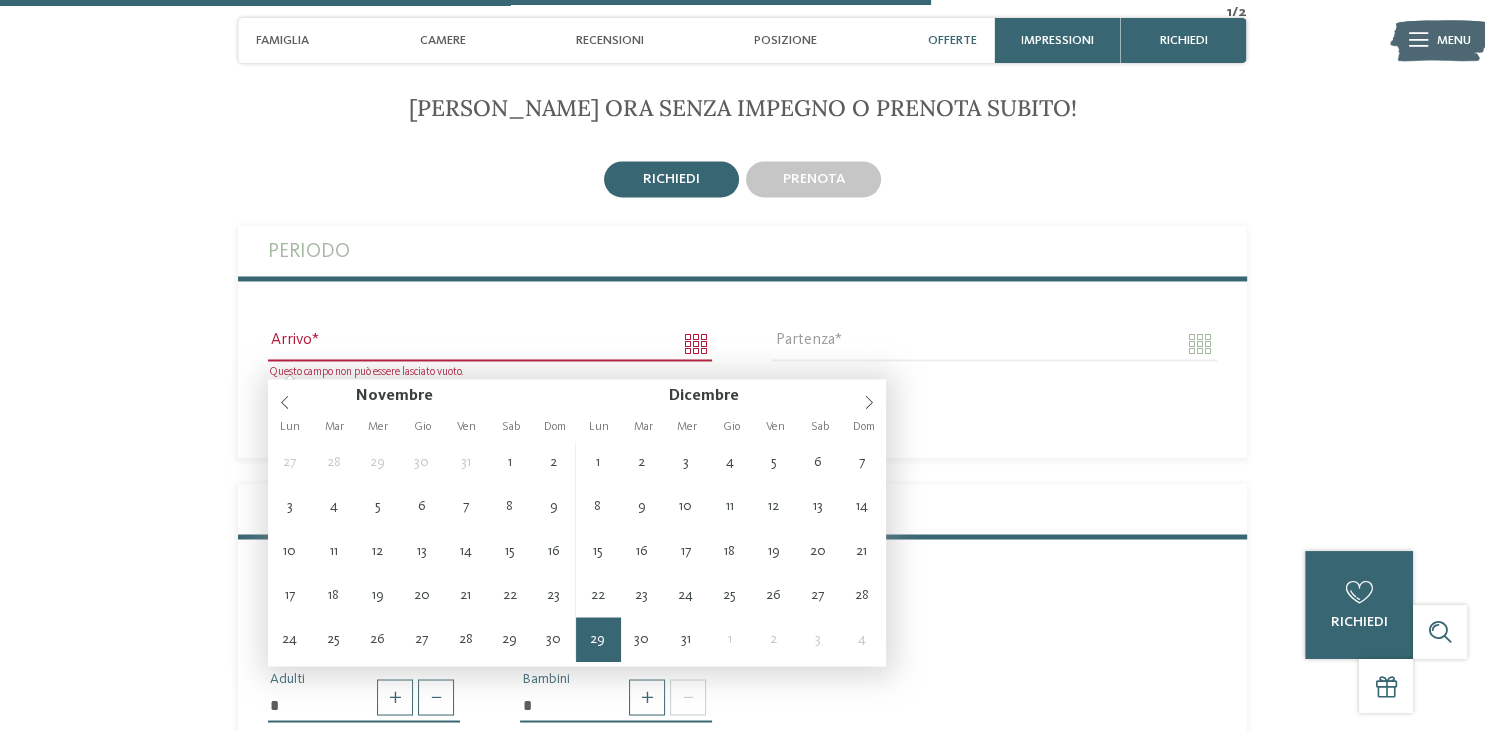 type on "**********" 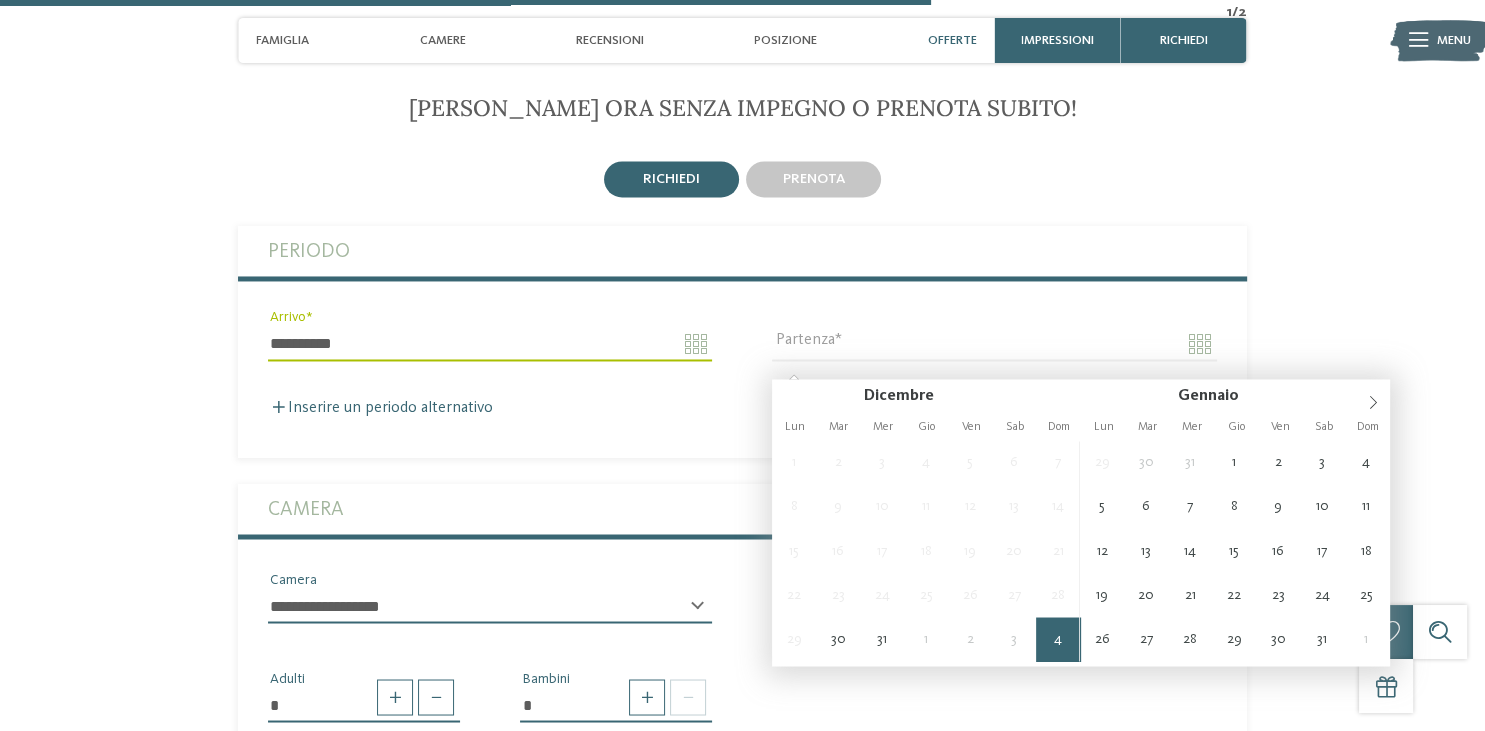 type on "**********" 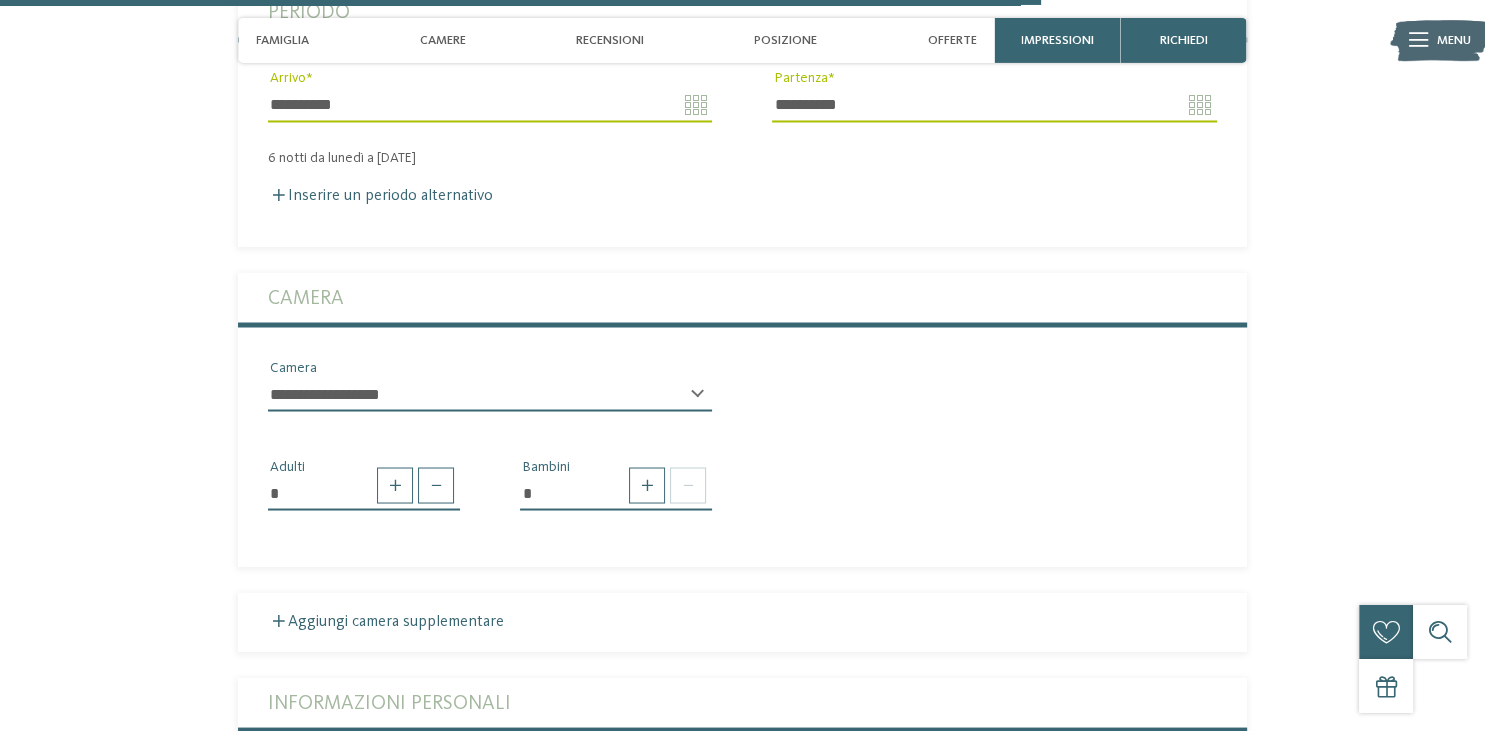 scroll, scrollTop: 3592, scrollLeft: 0, axis: vertical 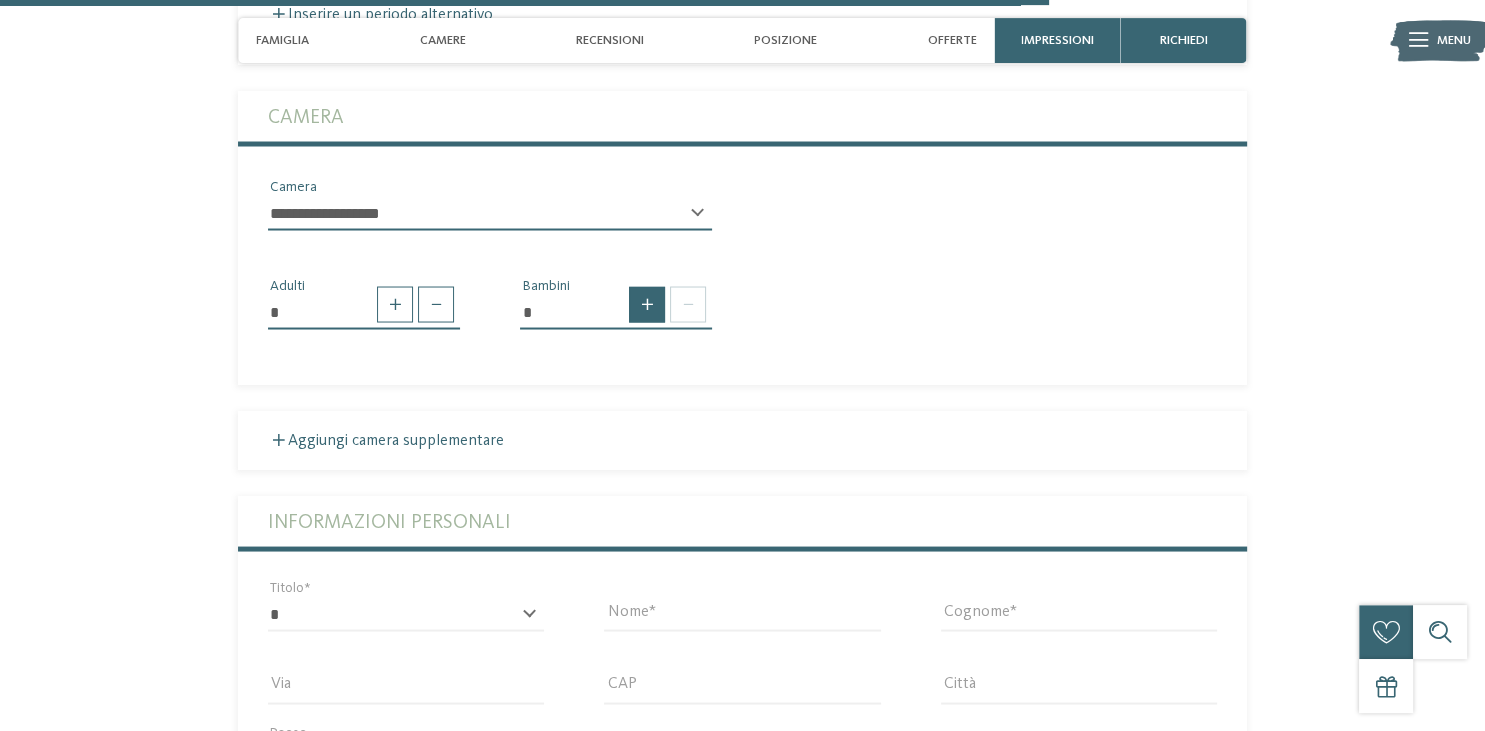 click at bounding box center (647, 304) 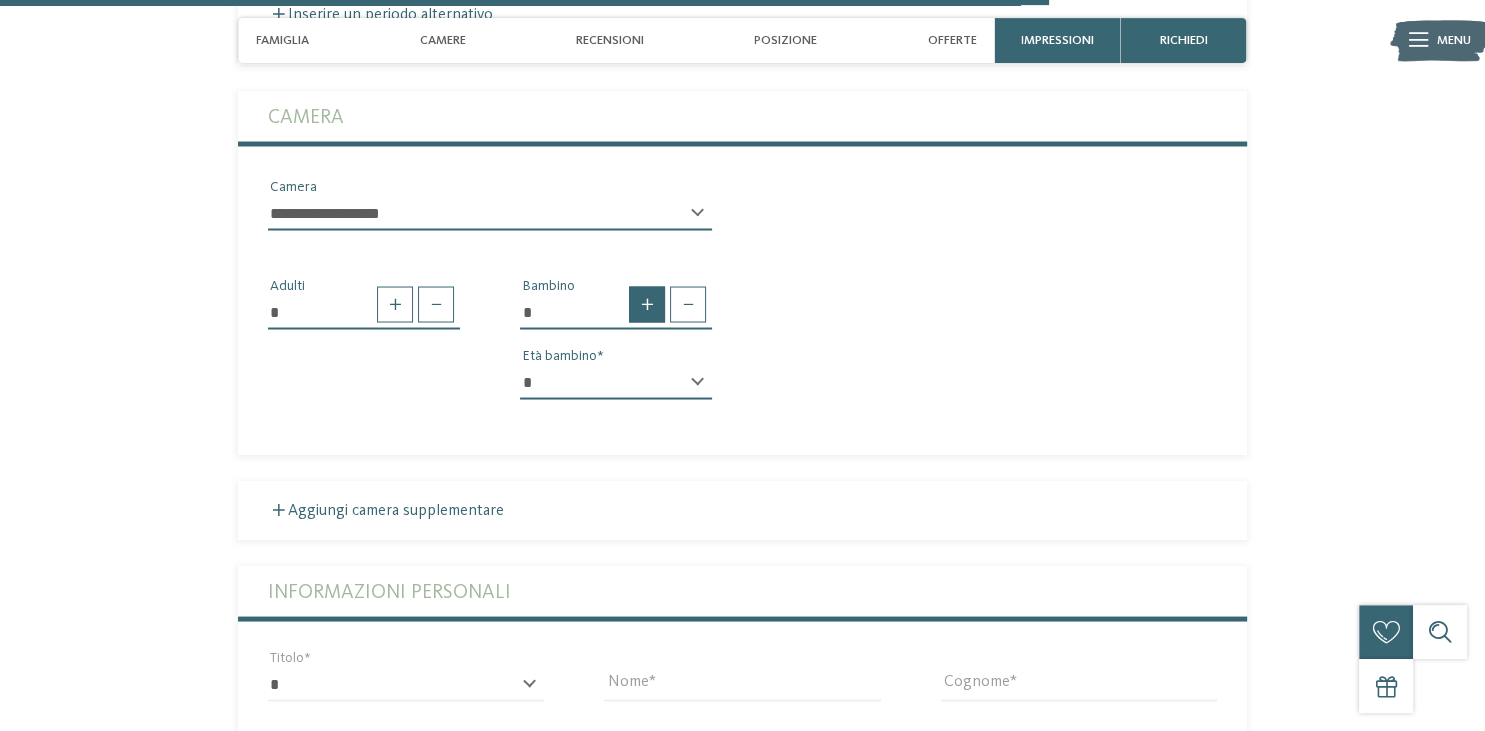 click at bounding box center [647, 304] 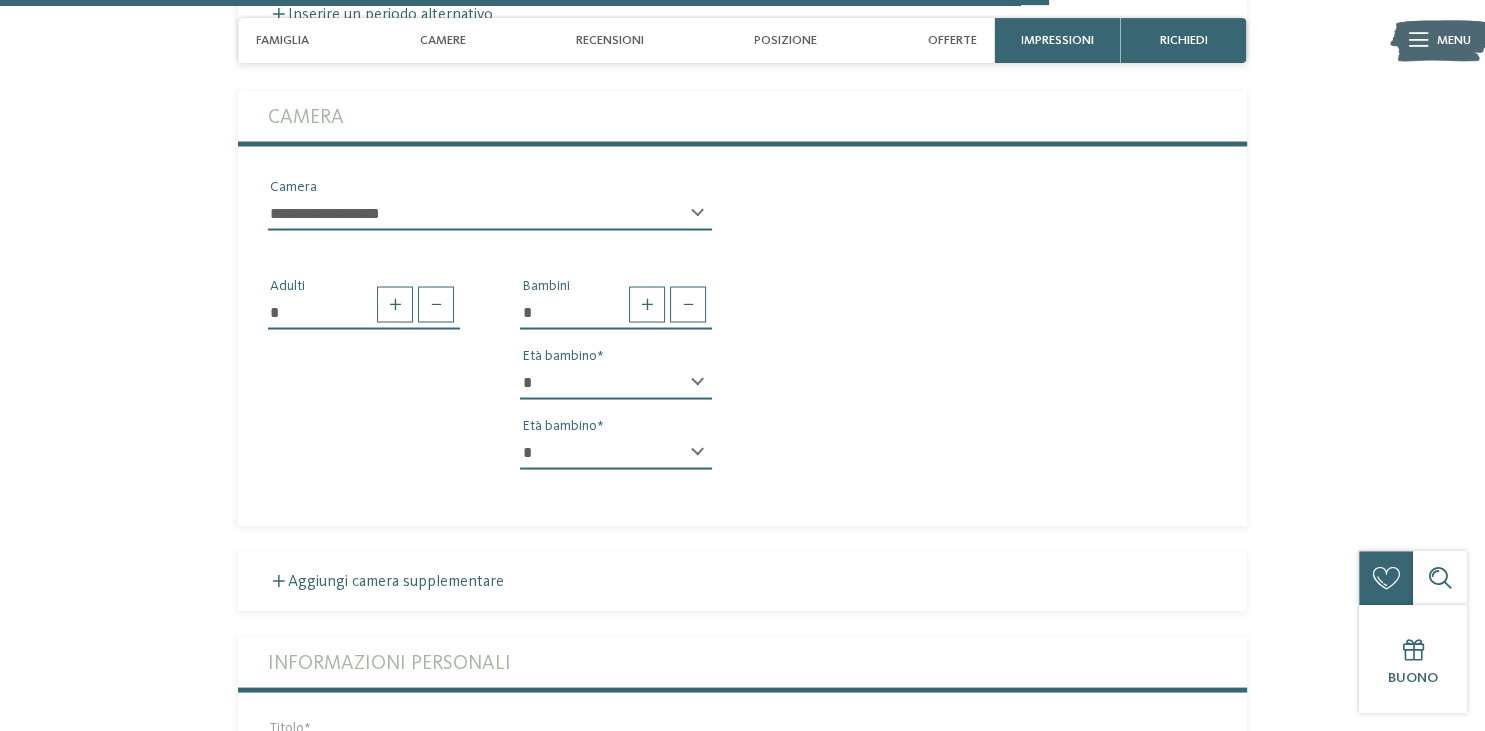 click on "* * * * * * * * * * * ** ** ** ** ** ** ** **" at bounding box center (616, 382) 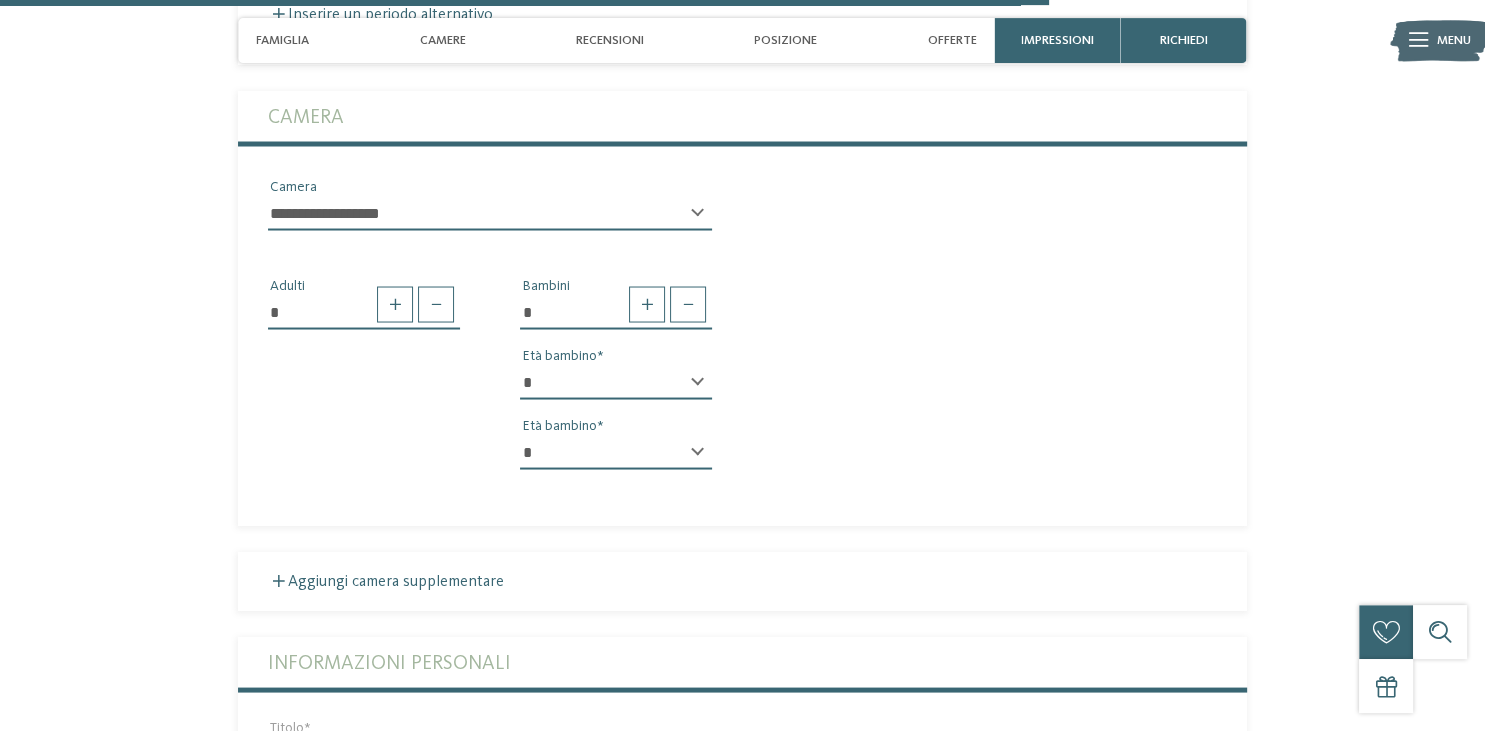 select on "*" 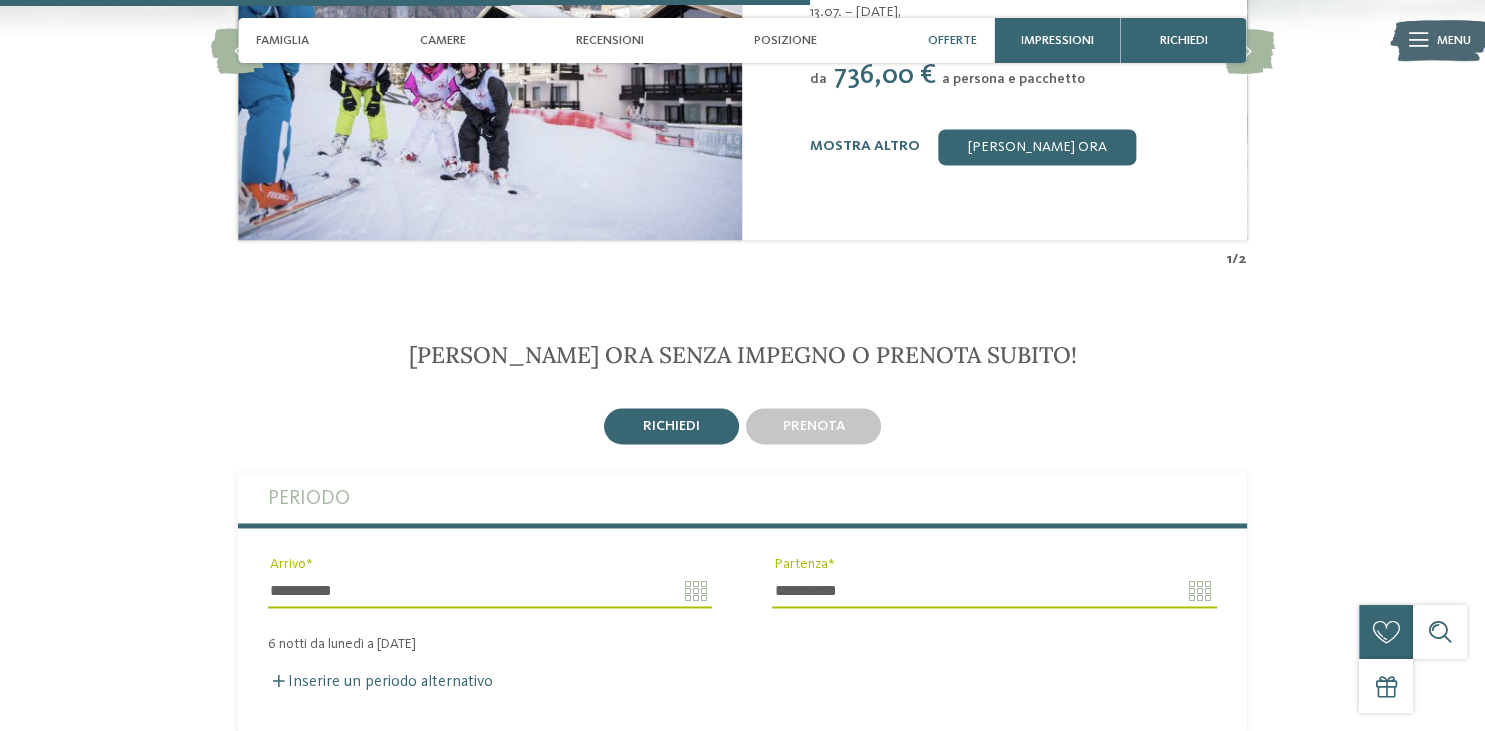 scroll, scrollTop: 2816, scrollLeft: 0, axis: vertical 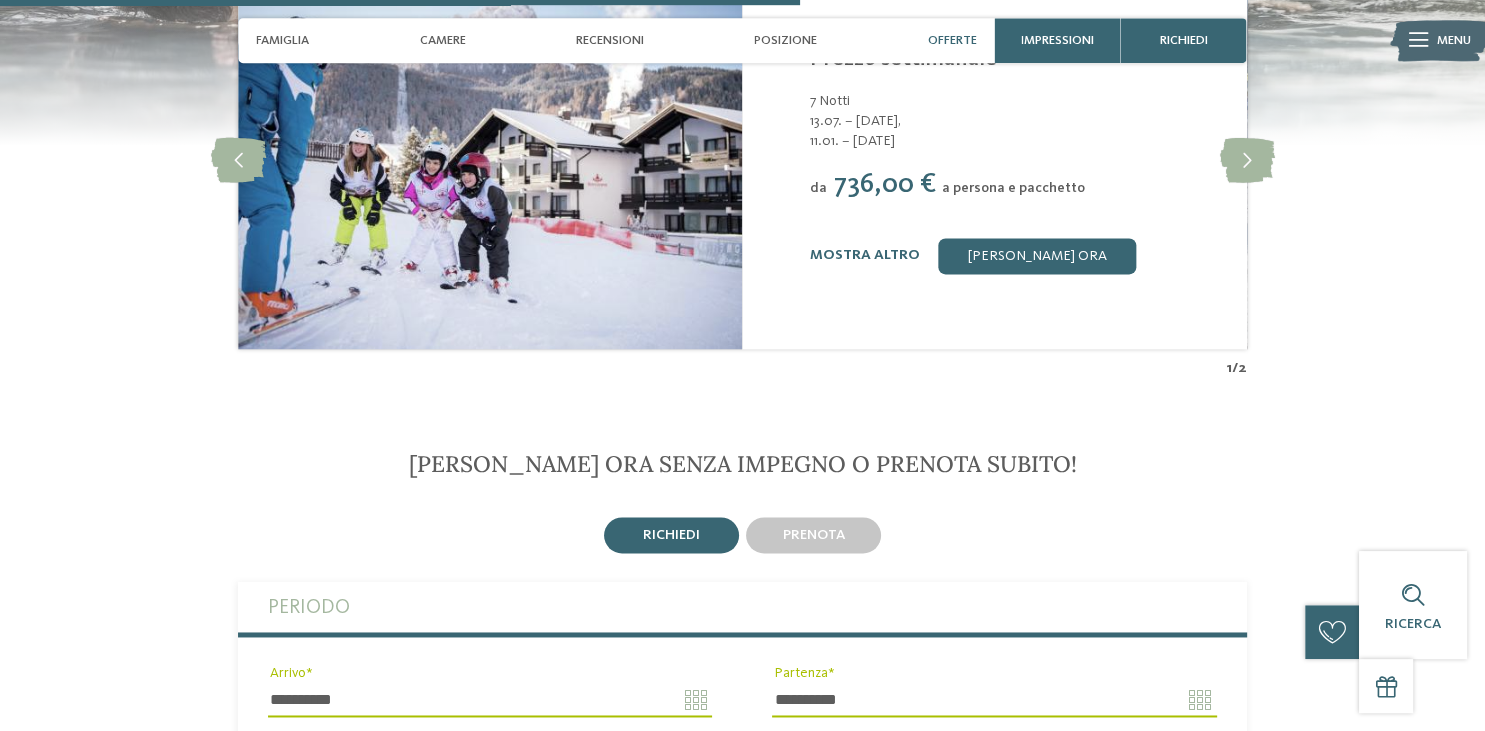 click on "Offerte" at bounding box center (952, 40) 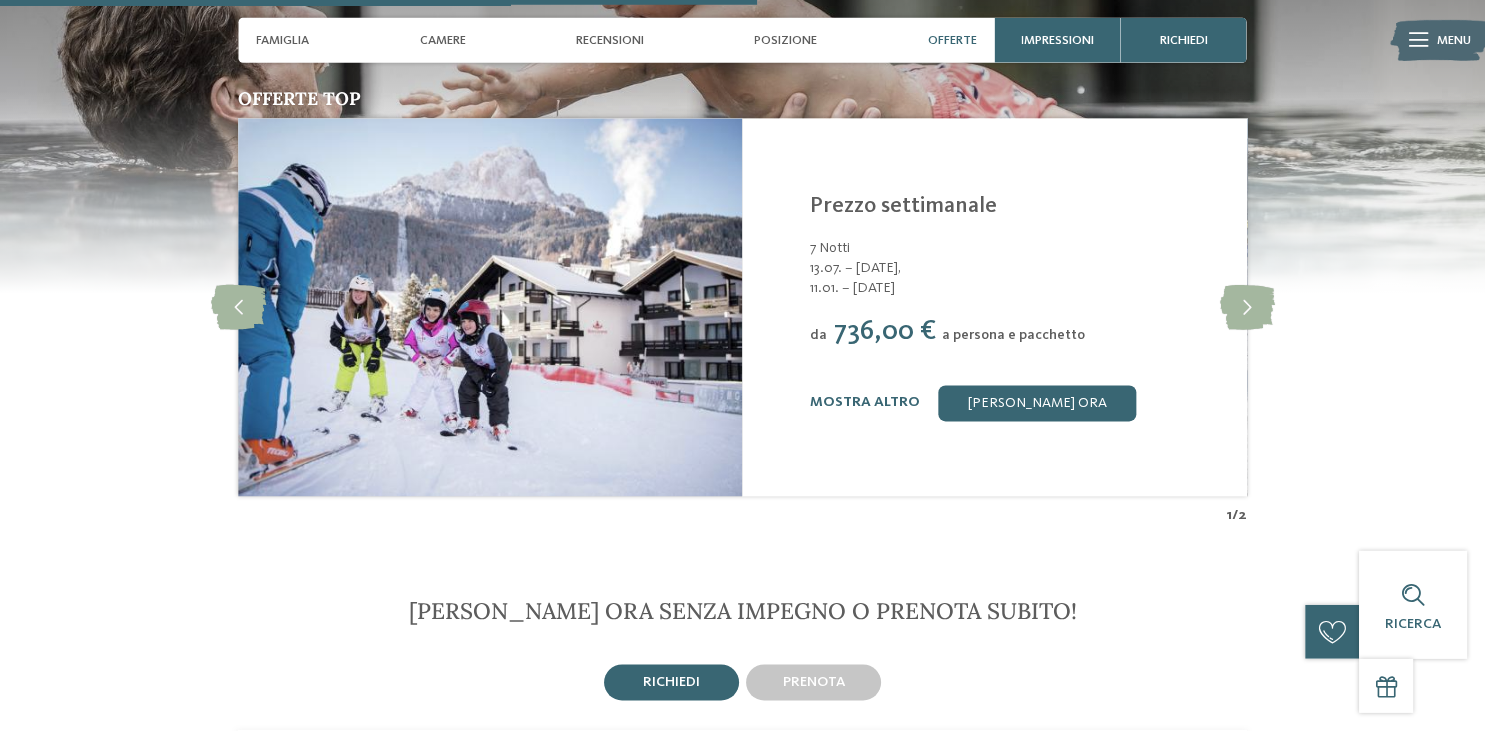 scroll, scrollTop: 2675, scrollLeft: 0, axis: vertical 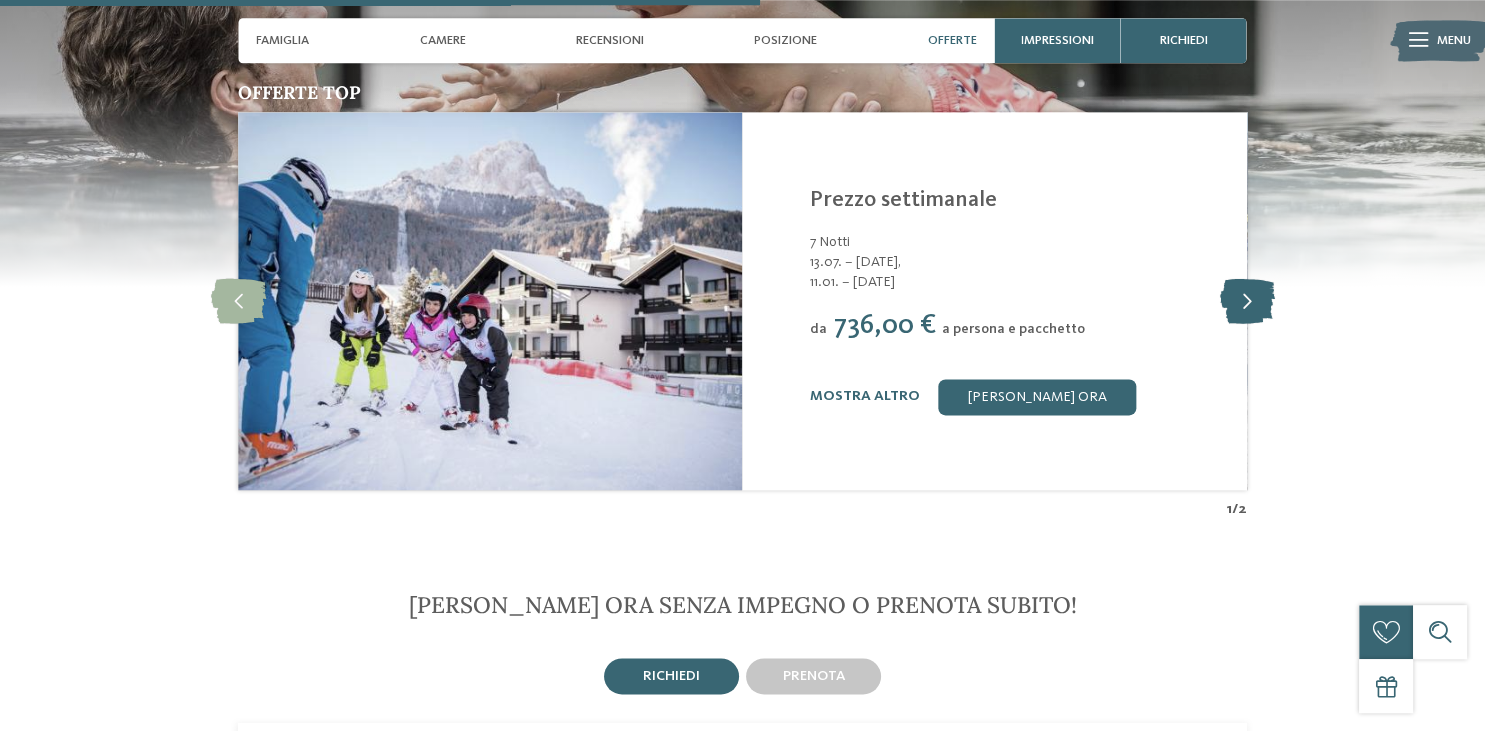 click at bounding box center (1246, 300) 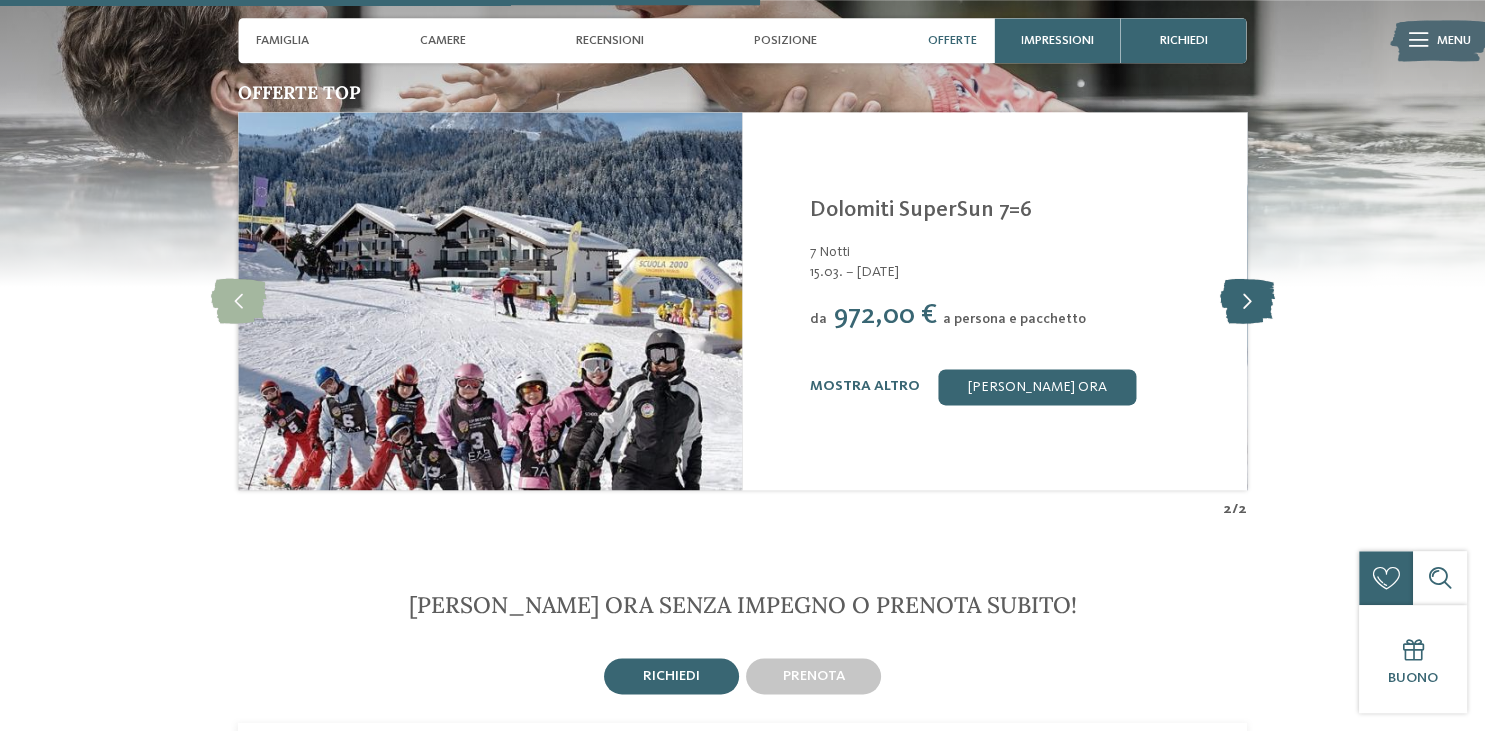 click at bounding box center (1246, 300) 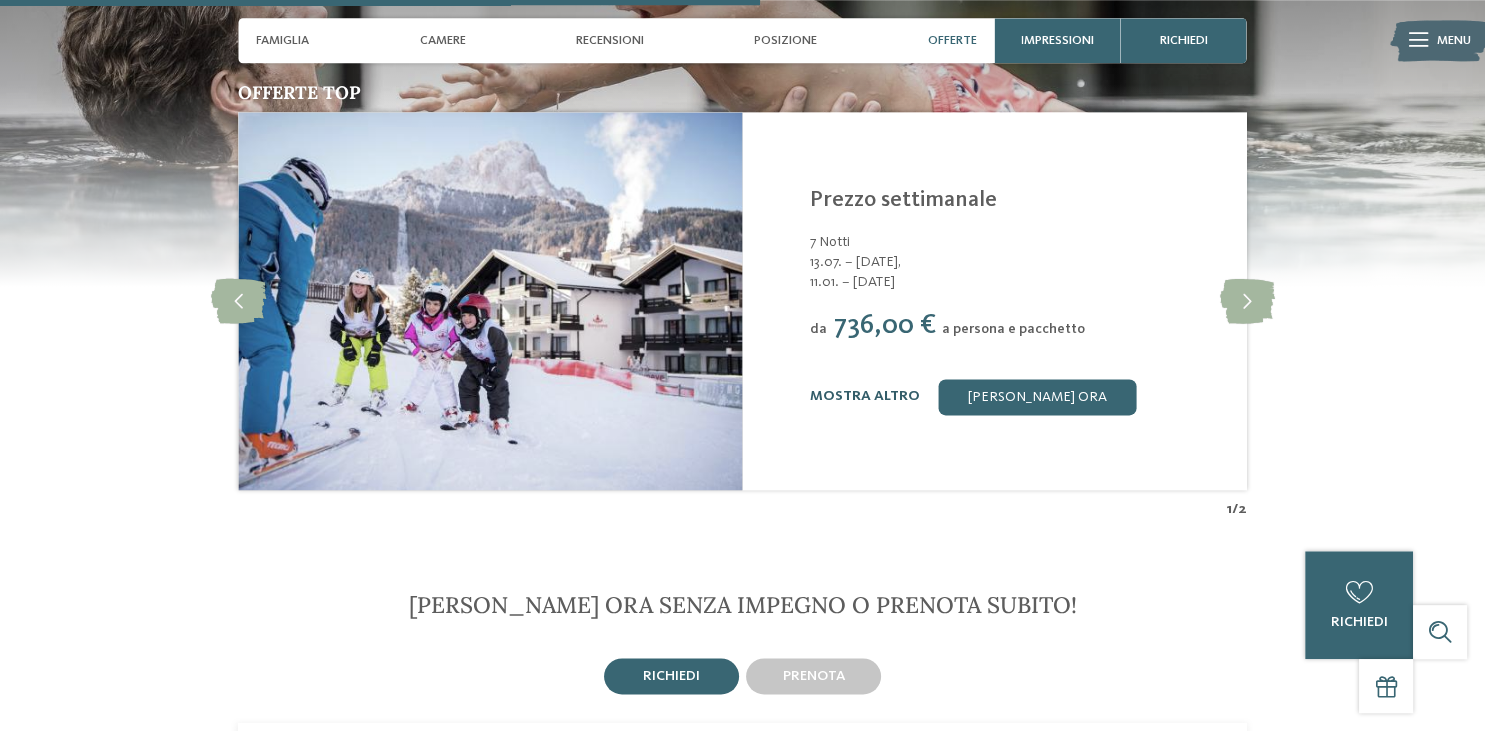 click on "mostra altro" at bounding box center (865, 396) 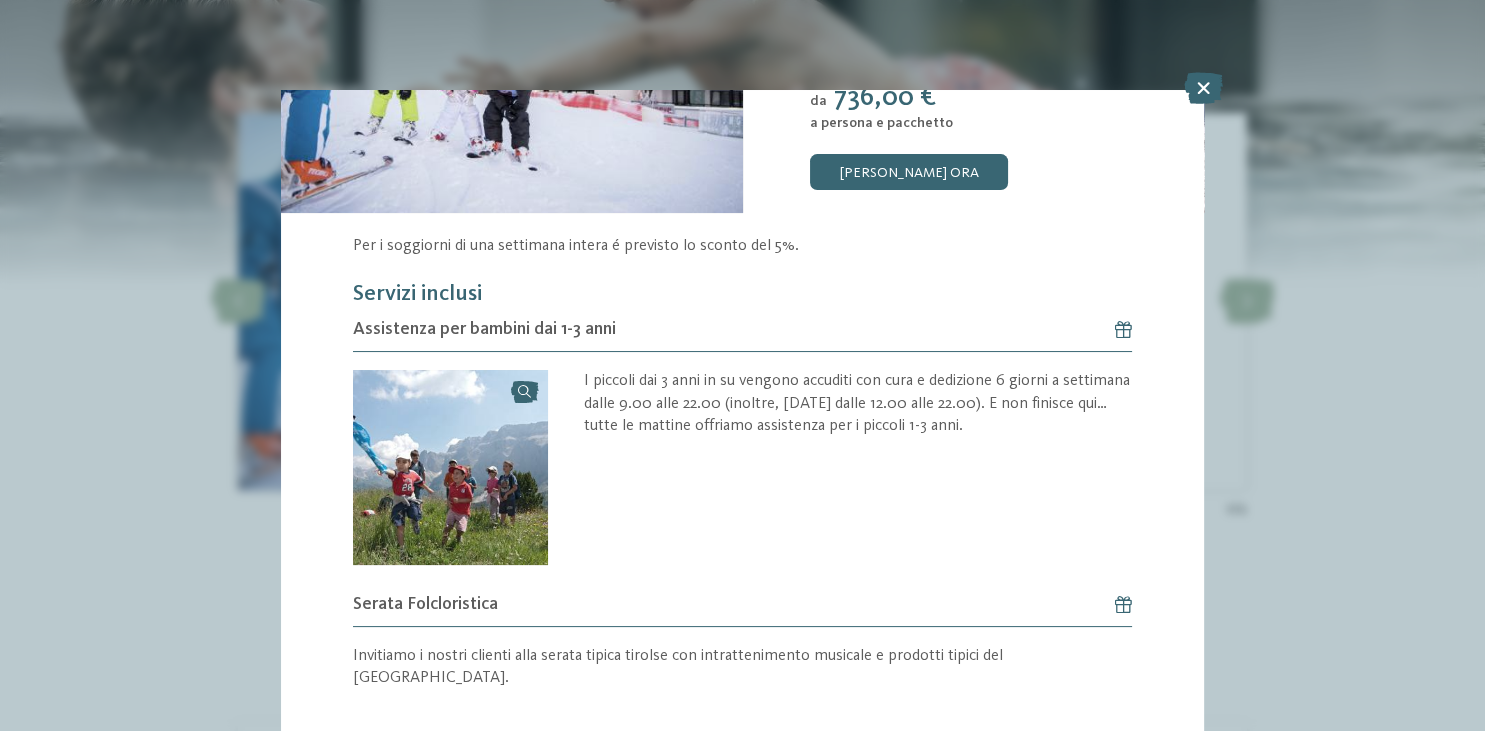 scroll, scrollTop: 254, scrollLeft: 0, axis: vertical 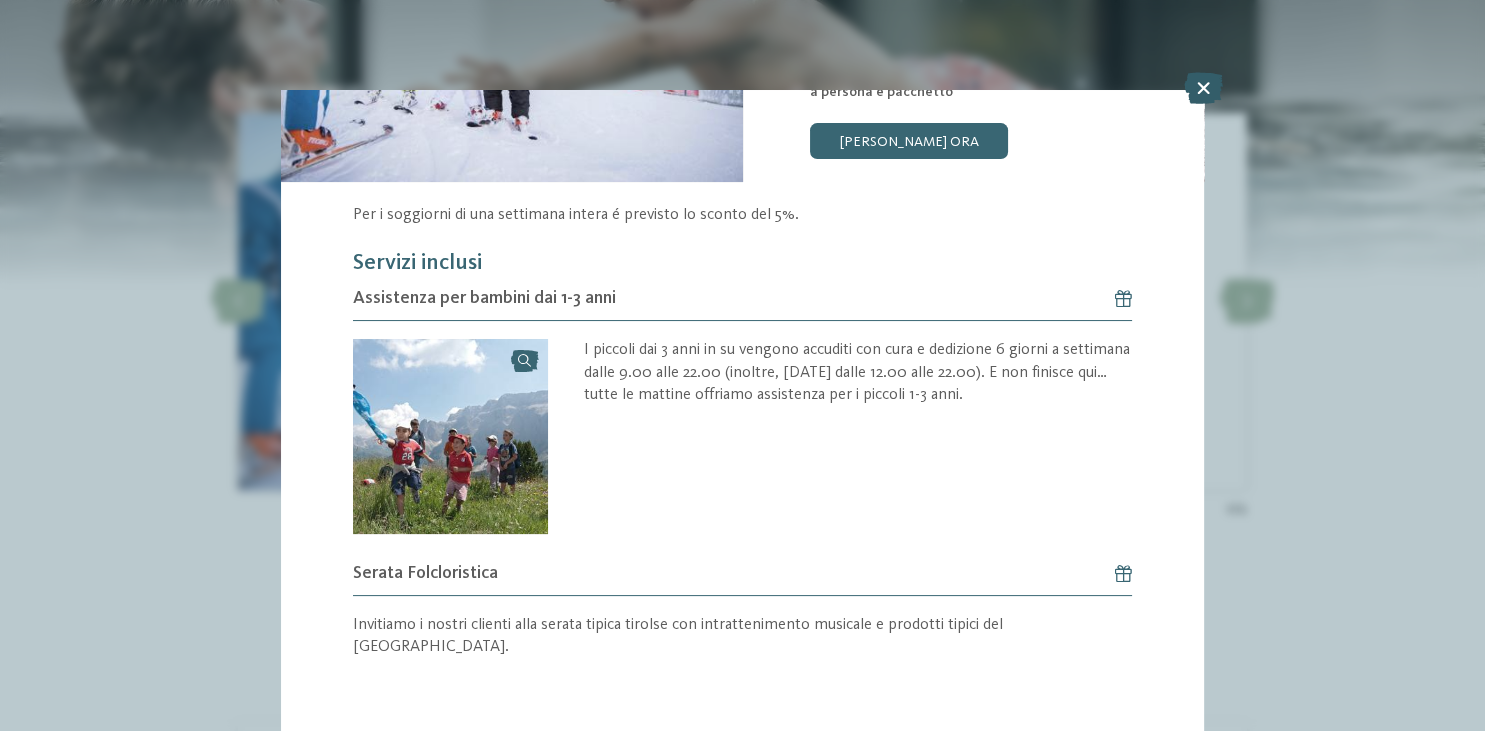 click at bounding box center (1203, 88) 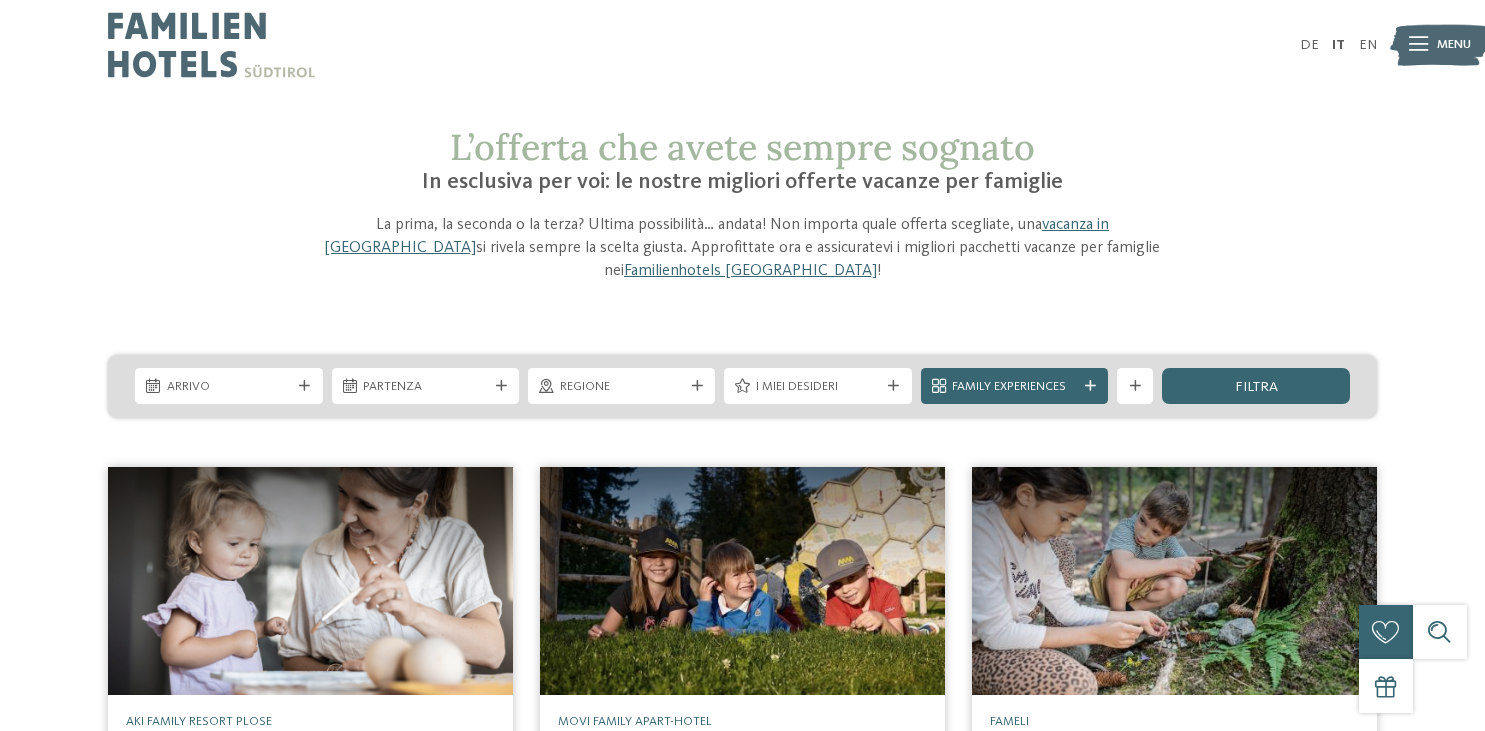 scroll, scrollTop: 0, scrollLeft: 0, axis: both 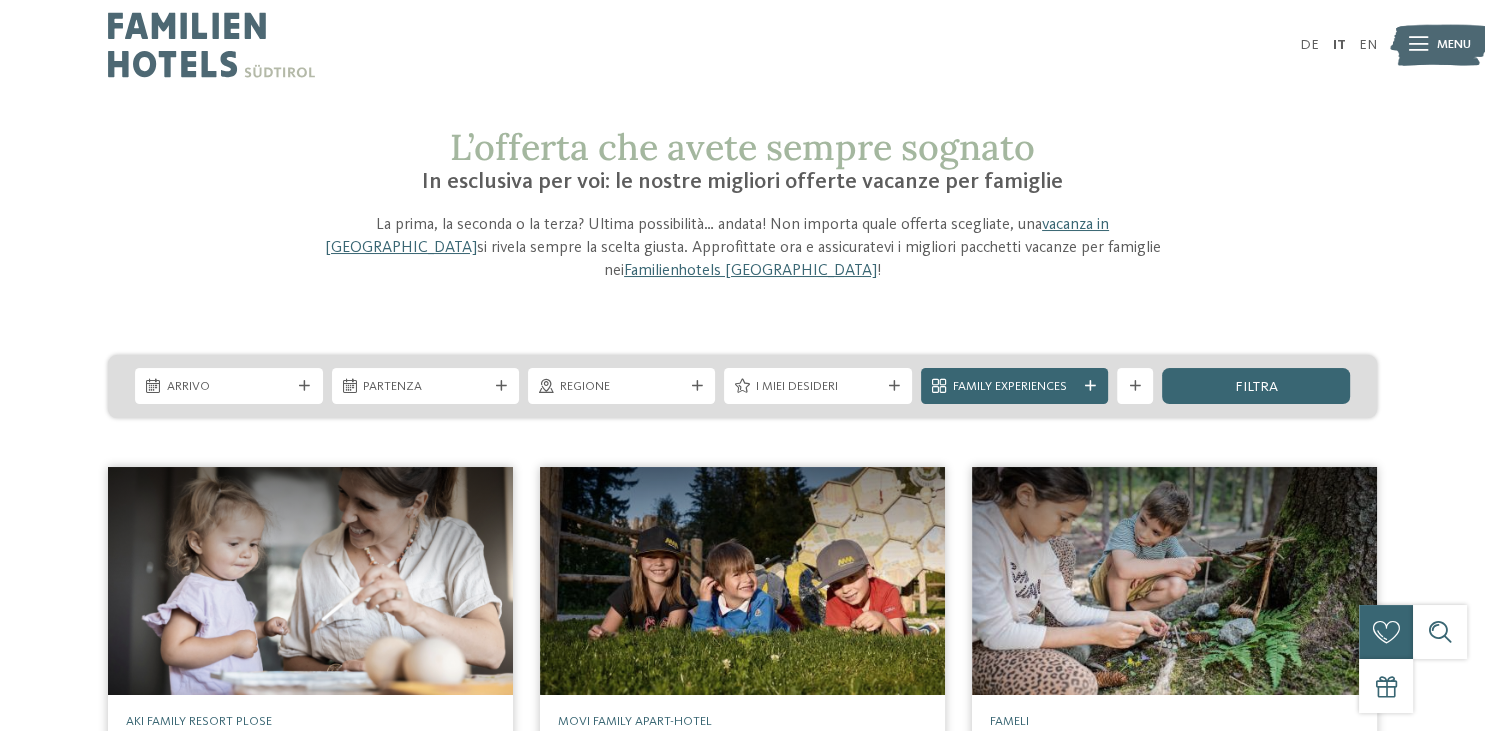 click on "L’offerta che avete sempre sognato
In esclusiva per voi: le nostre migliori offerte vacanze per famiglie
La prima, la seconda o la terza? Ultima possibilità… andata! Non importa quale offerta scegliate, una  vacanza in [GEOGRAPHIC_DATA]  si rivela sempre la scelta giusta. Approfittate ora e assicuratevi i migliori pacchetti vacanze per famiglie nei  Familienhotels [GEOGRAPHIC_DATA] !" at bounding box center (742, 800) 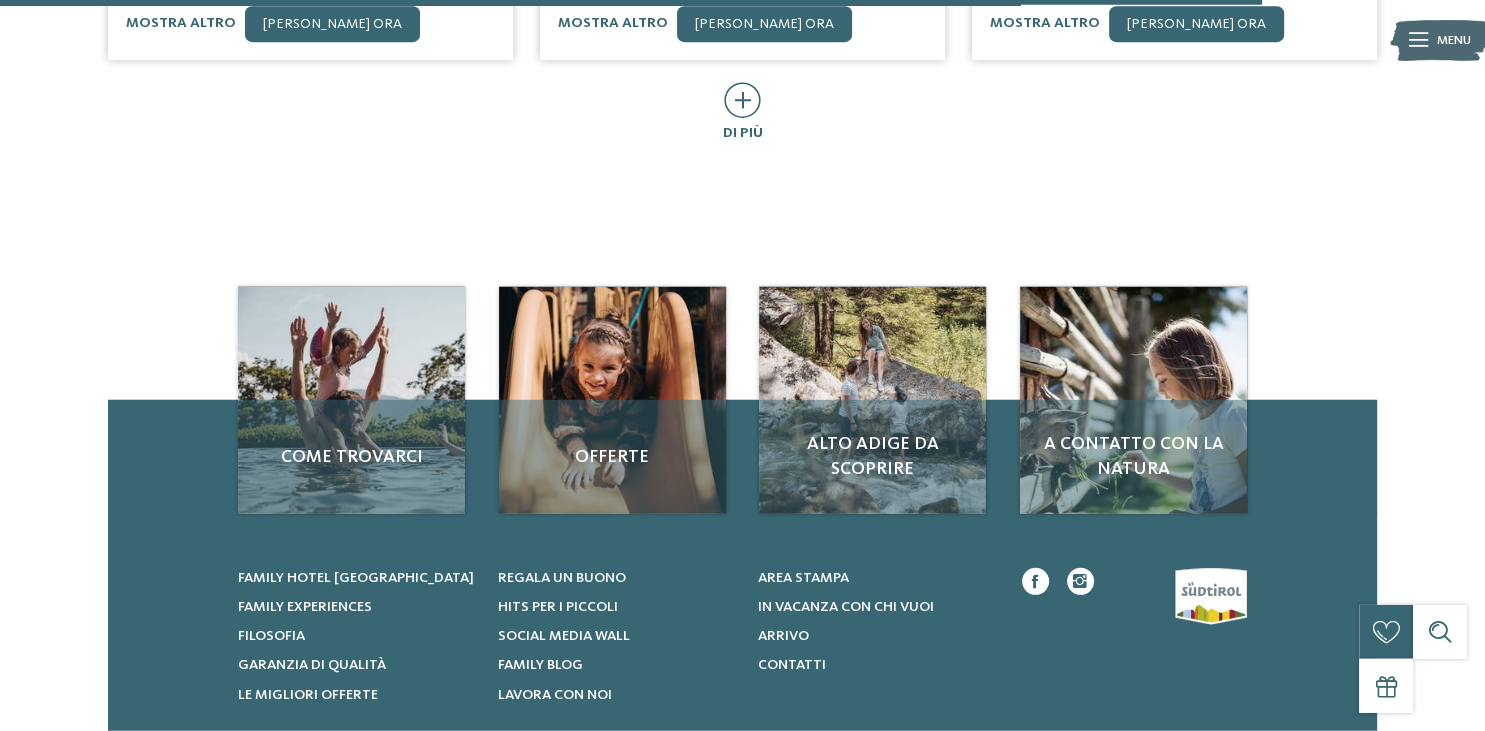 scroll, scrollTop: 1568, scrollLeft: 0, axis: vertical 